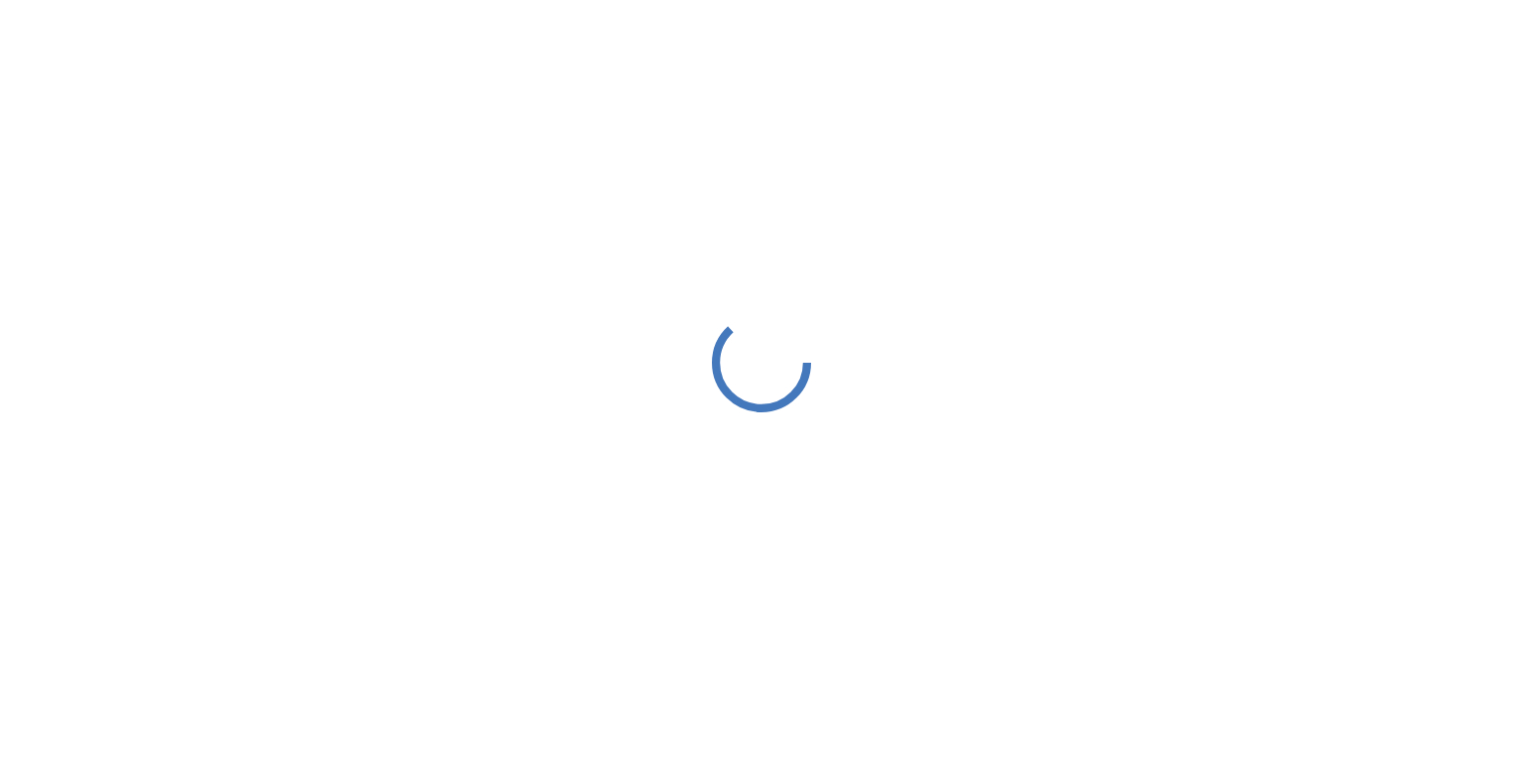 scroll, scrollTop: 0, scrollLeft: 0, axis: both 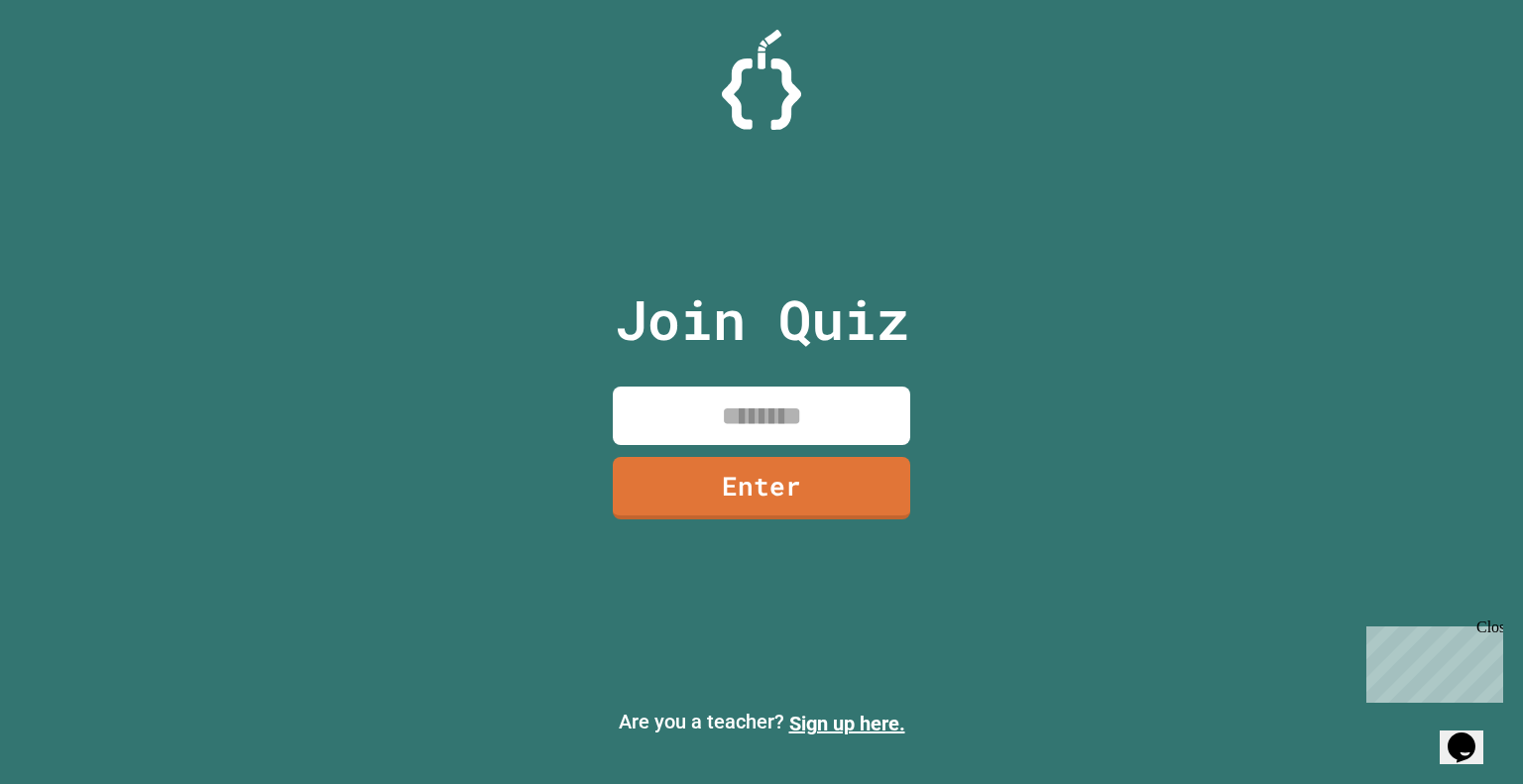 click at bounding box center (762, 415) 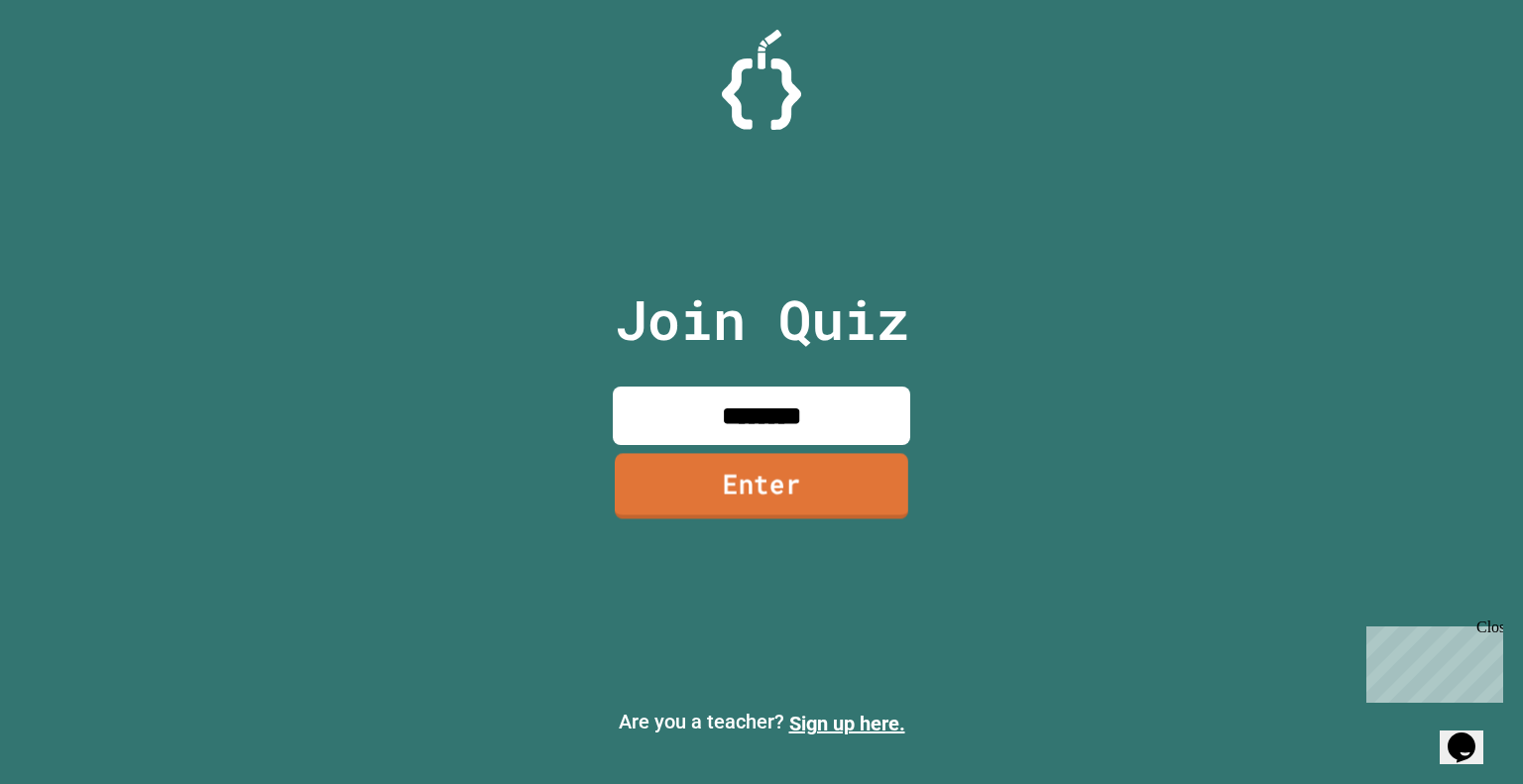 type on "********" 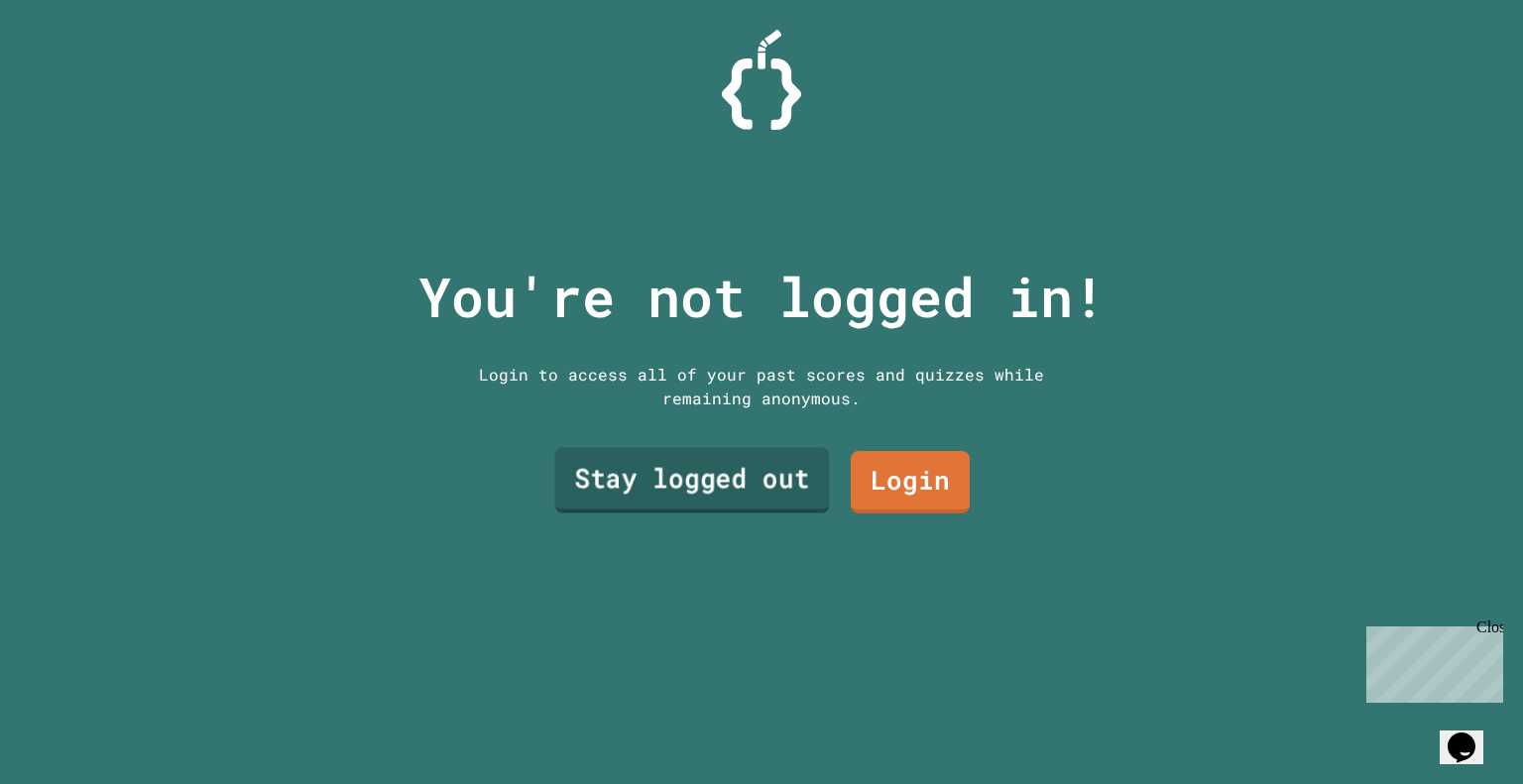 click on "Stay logged out" at bounding box center [692, 481] 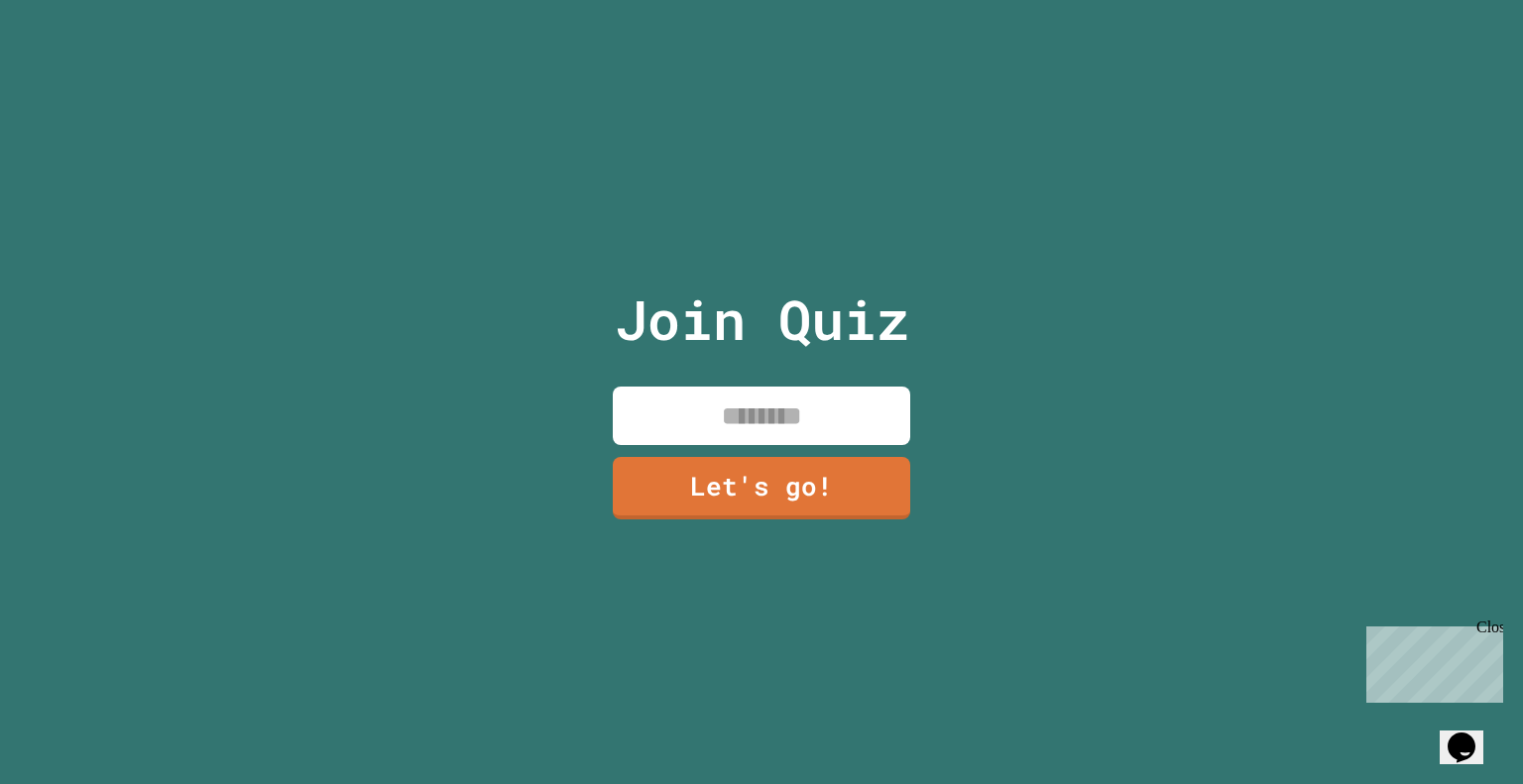click at bounding box center [762, 415] 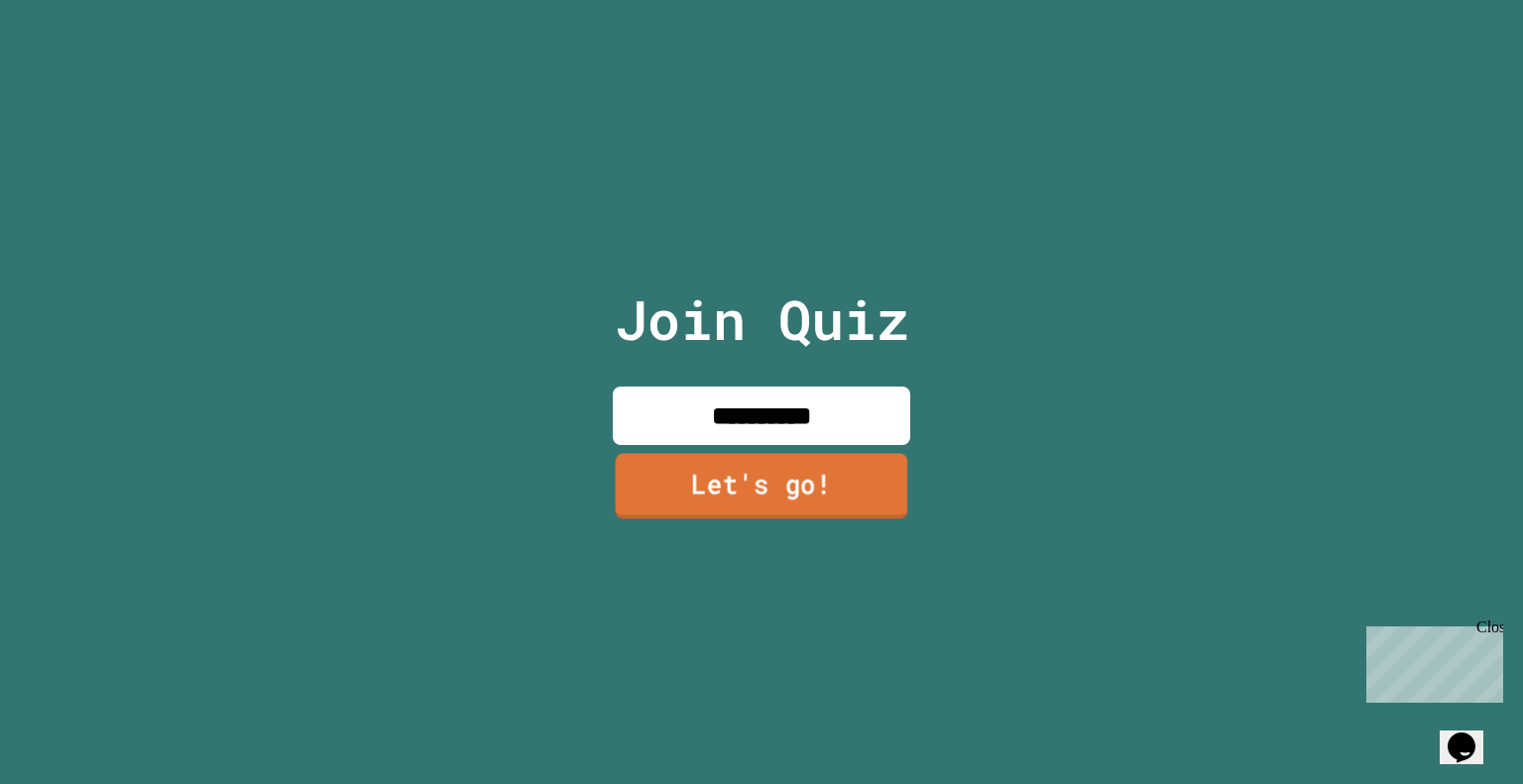 type on "**********" 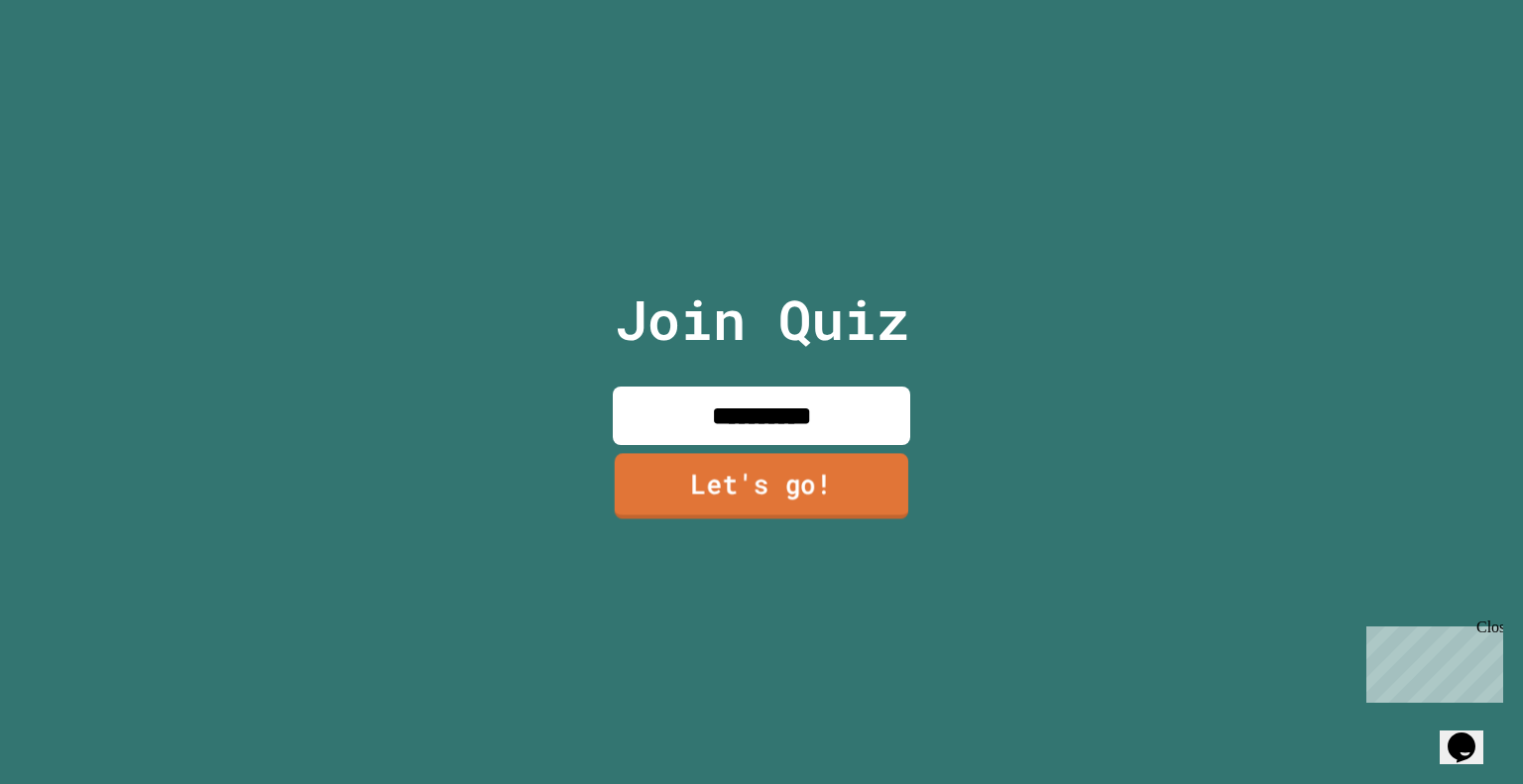 click on "Let's go!" at bounding box center [762, 486] 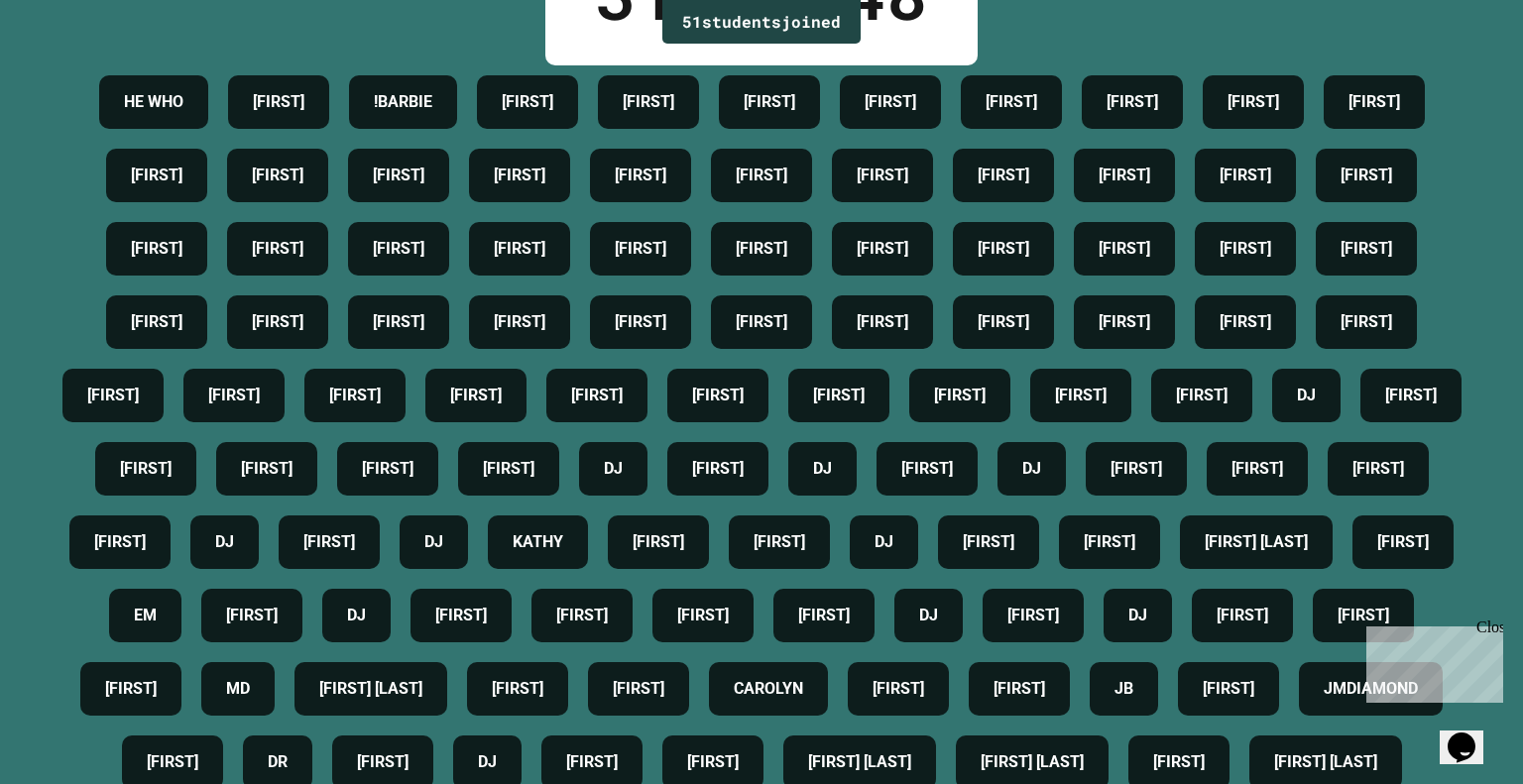 scroll, scrollTop: 0, scrollLeft: 0, axis: both 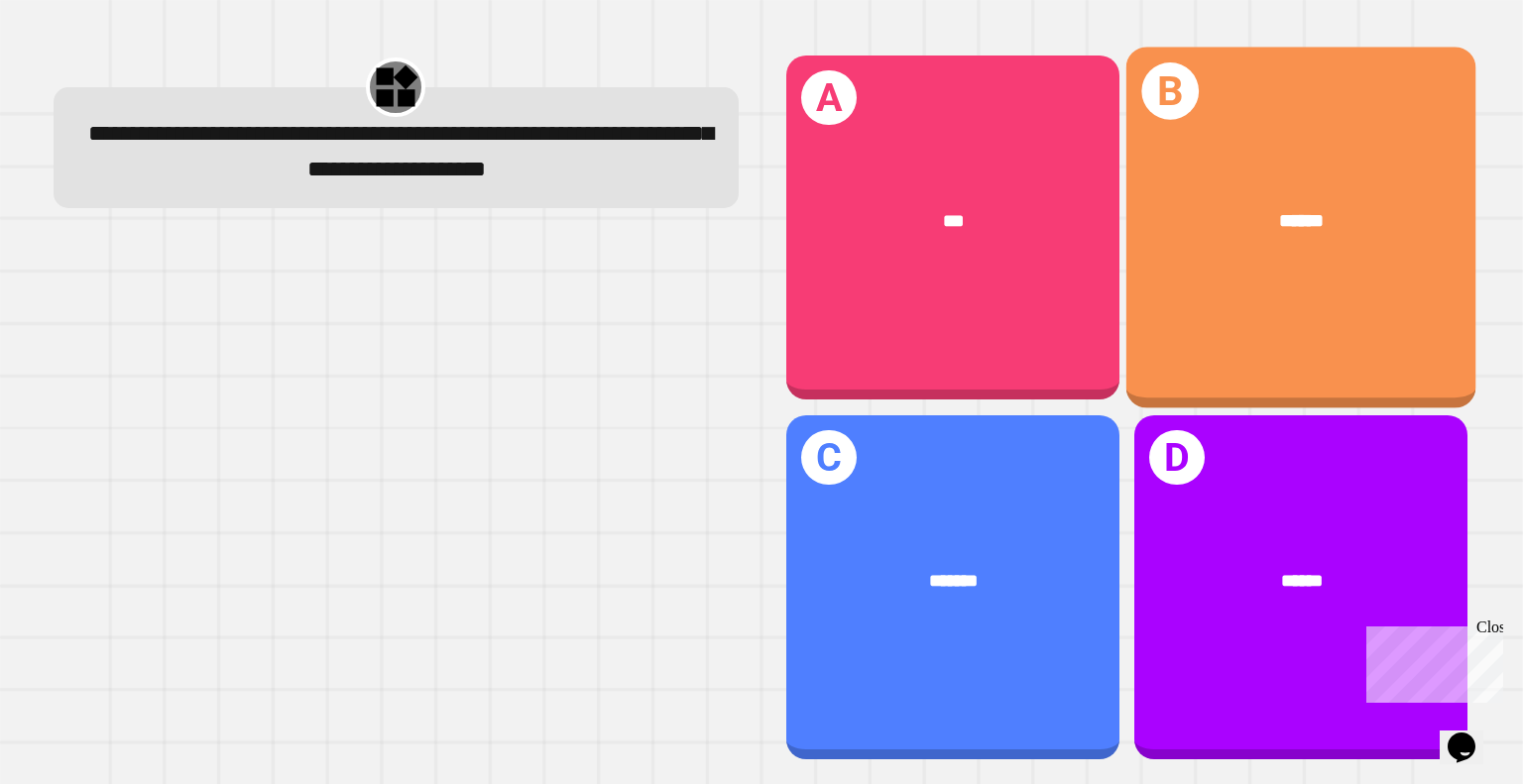 click on "******" at bounding box center [1301, 222] 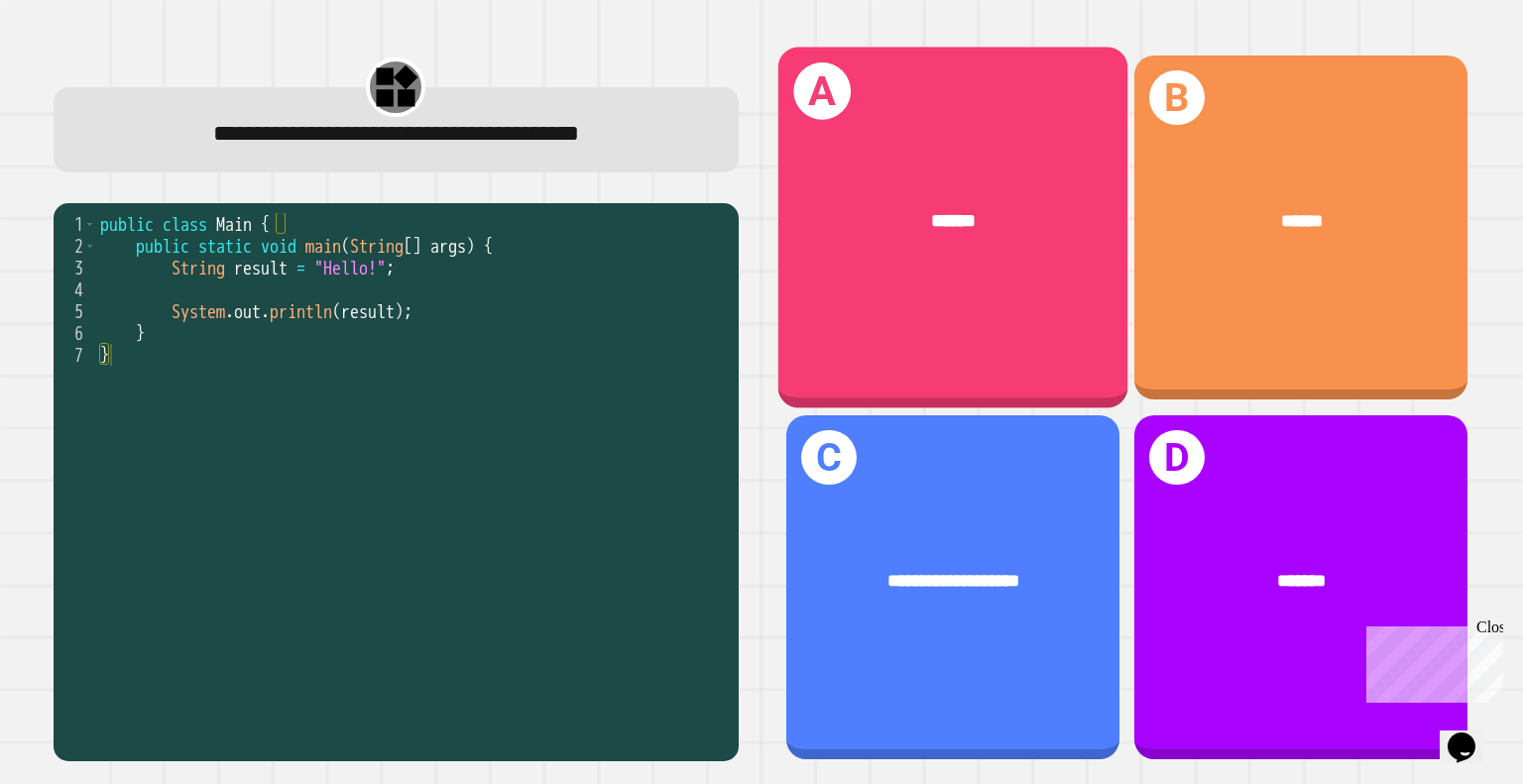 click on "******" at bounding box center [954, 221] 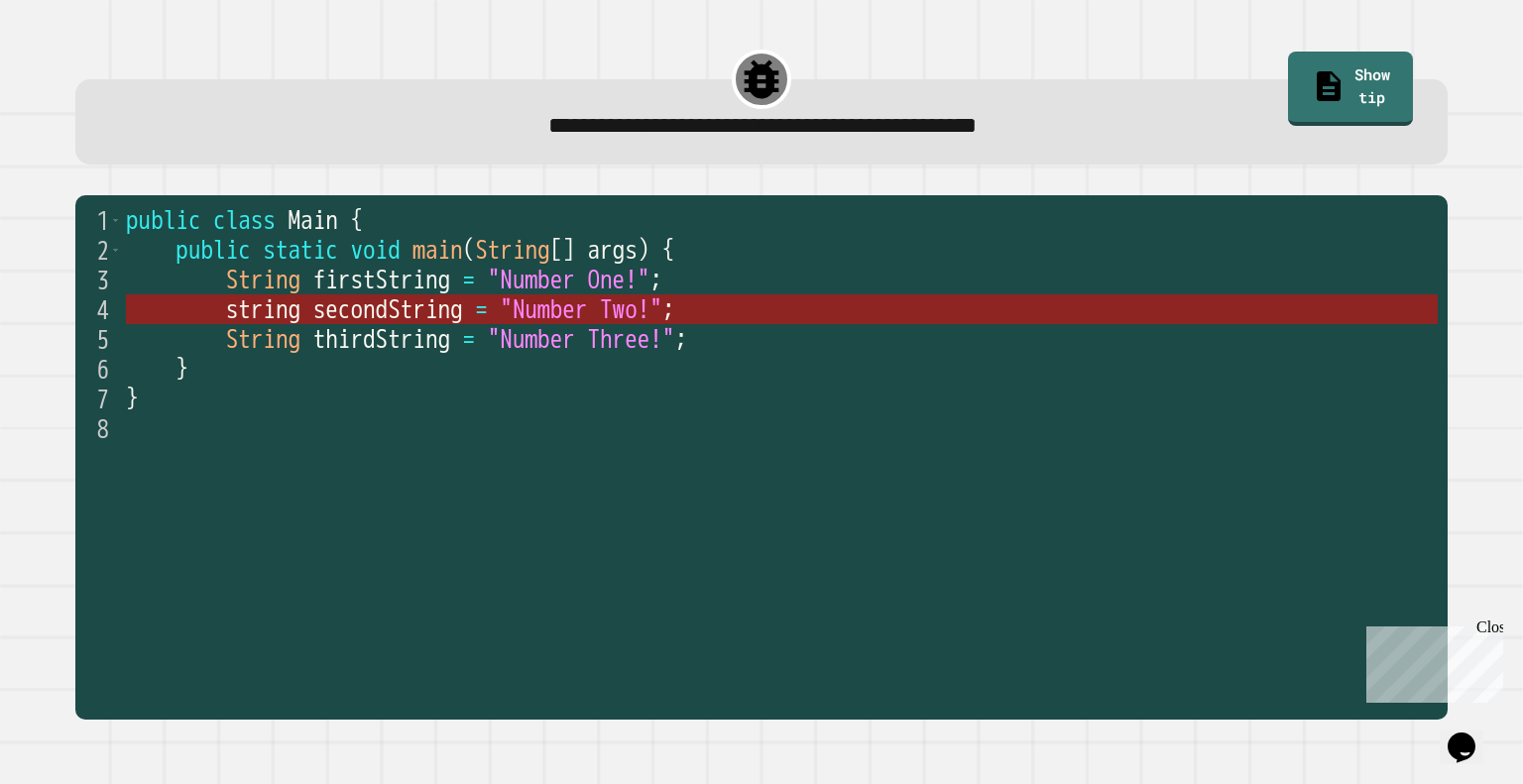 click on ""Number Two!"" at bounding box center (581, 309) 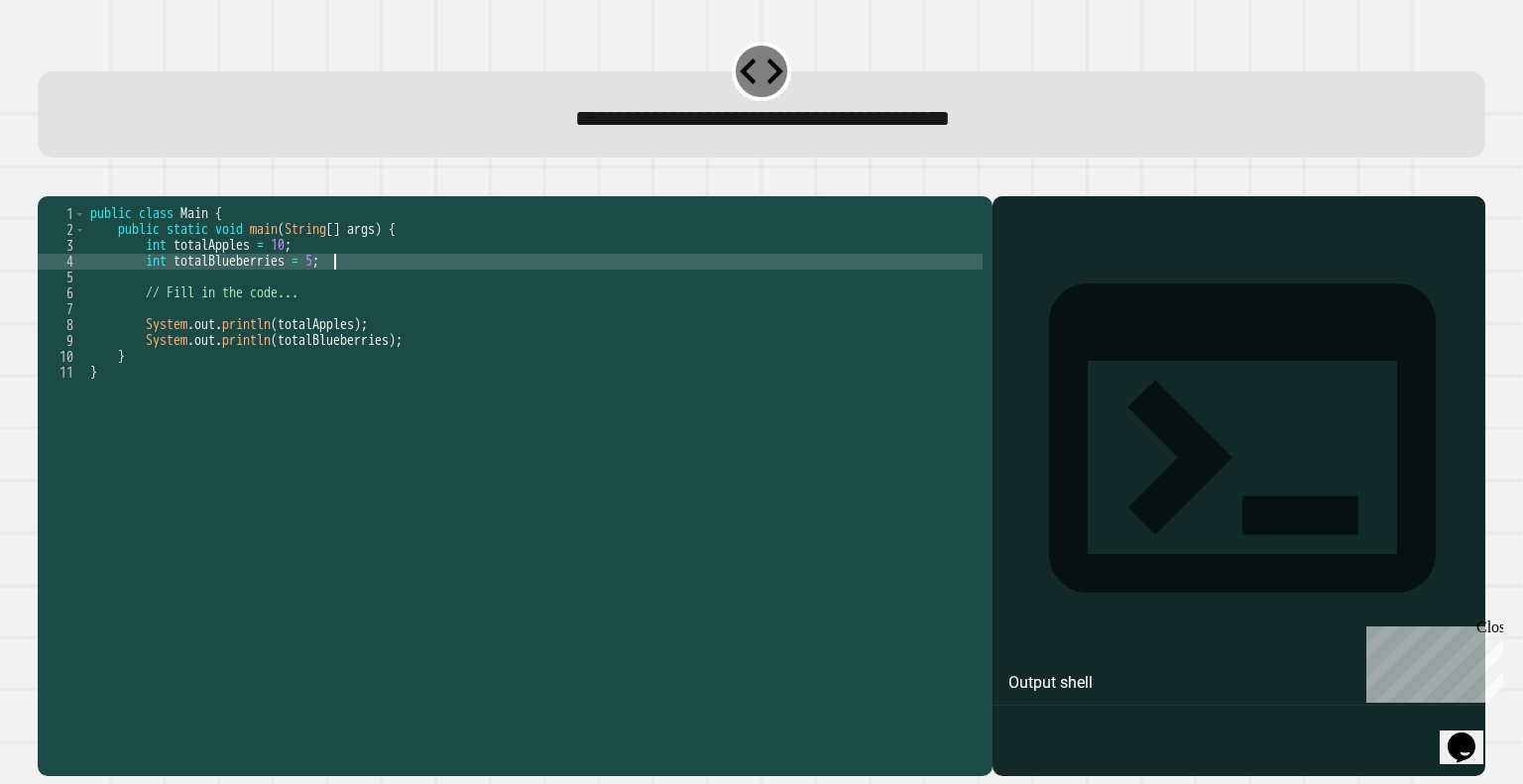 click on "public   class   Main   {      public   static   void   main ( String [ ]   args )   {           int   totalApples   =   10 ;           int   totalBlueberries   =   5 ;                     // Fill in the code...                     System . out . println ( totalApples ) ;           System . out . println ( totalBlueberries ) ;      } }" at bounding box center [534, 468] 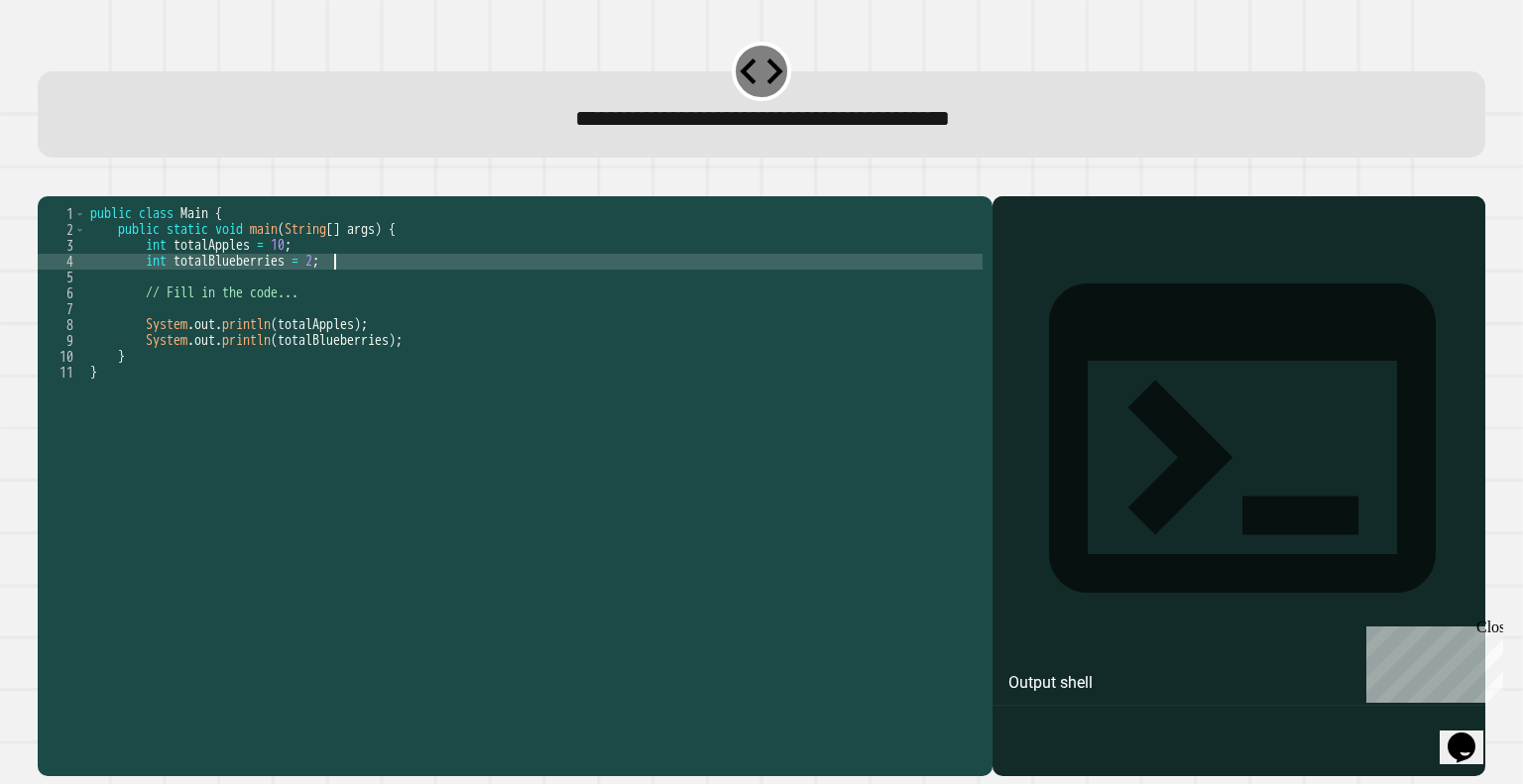 scroll, scrollTop: 0, scrollLeft: 17, axis: horizontal 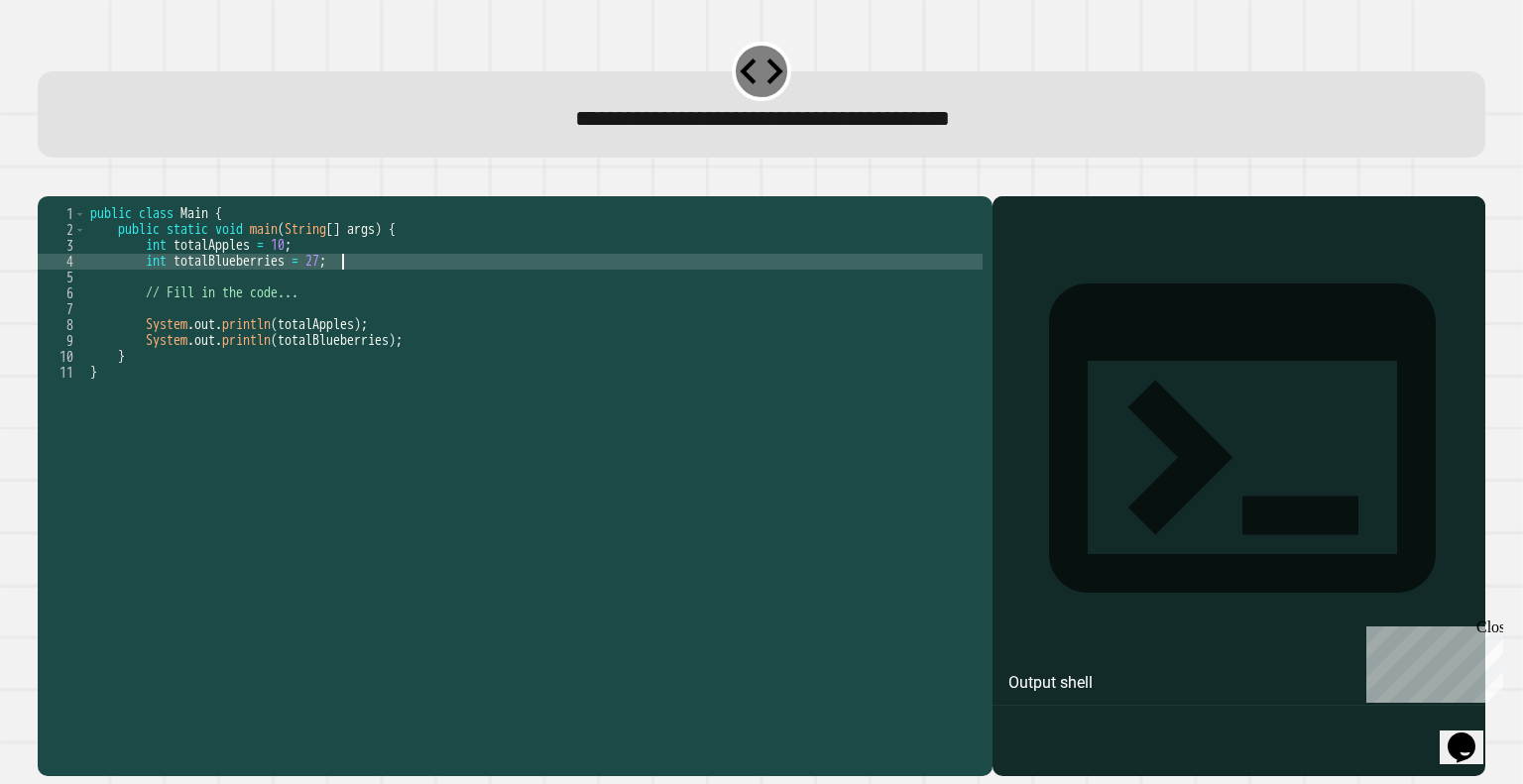 type on "**********" 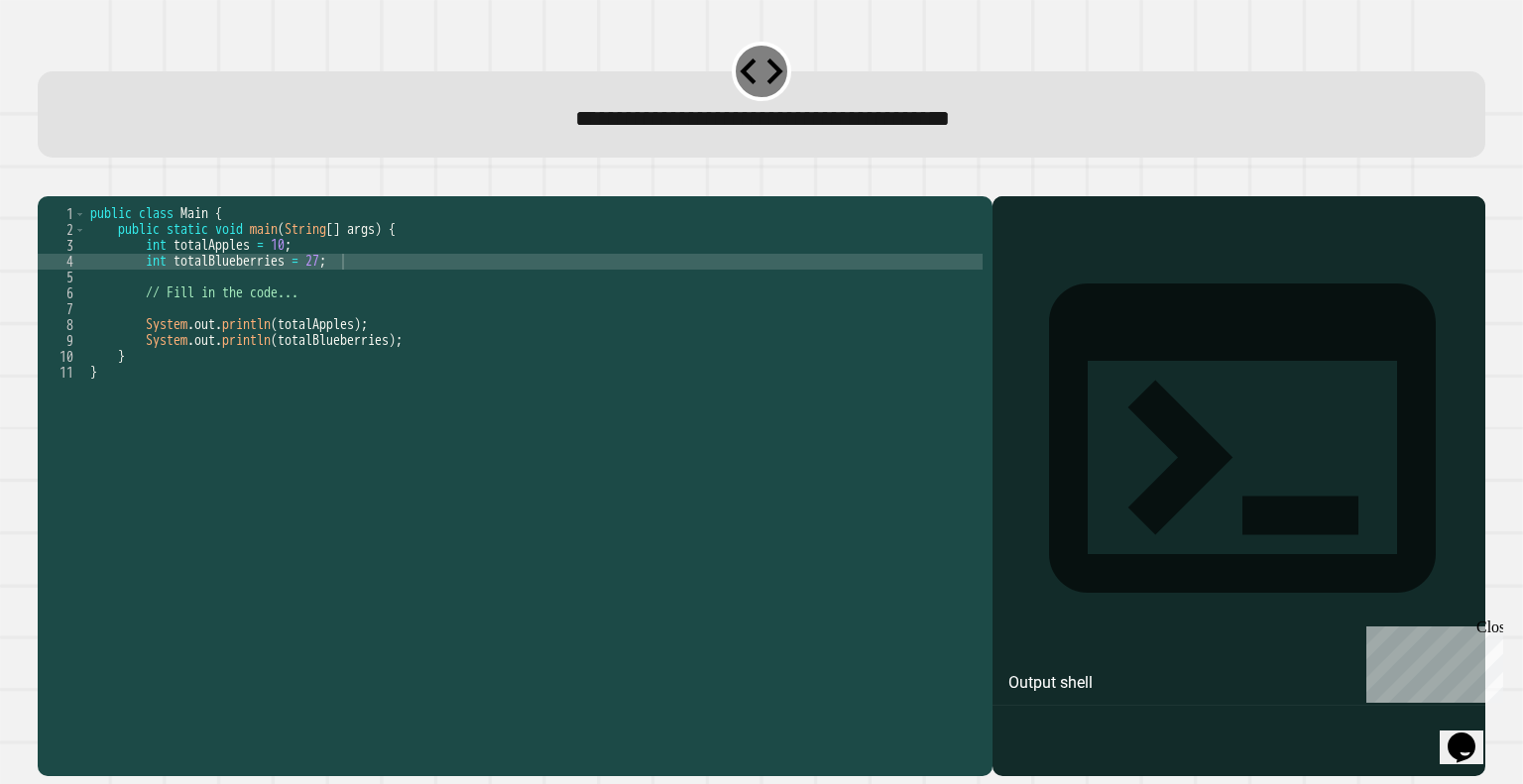 click at bounding box center [1238, 514] 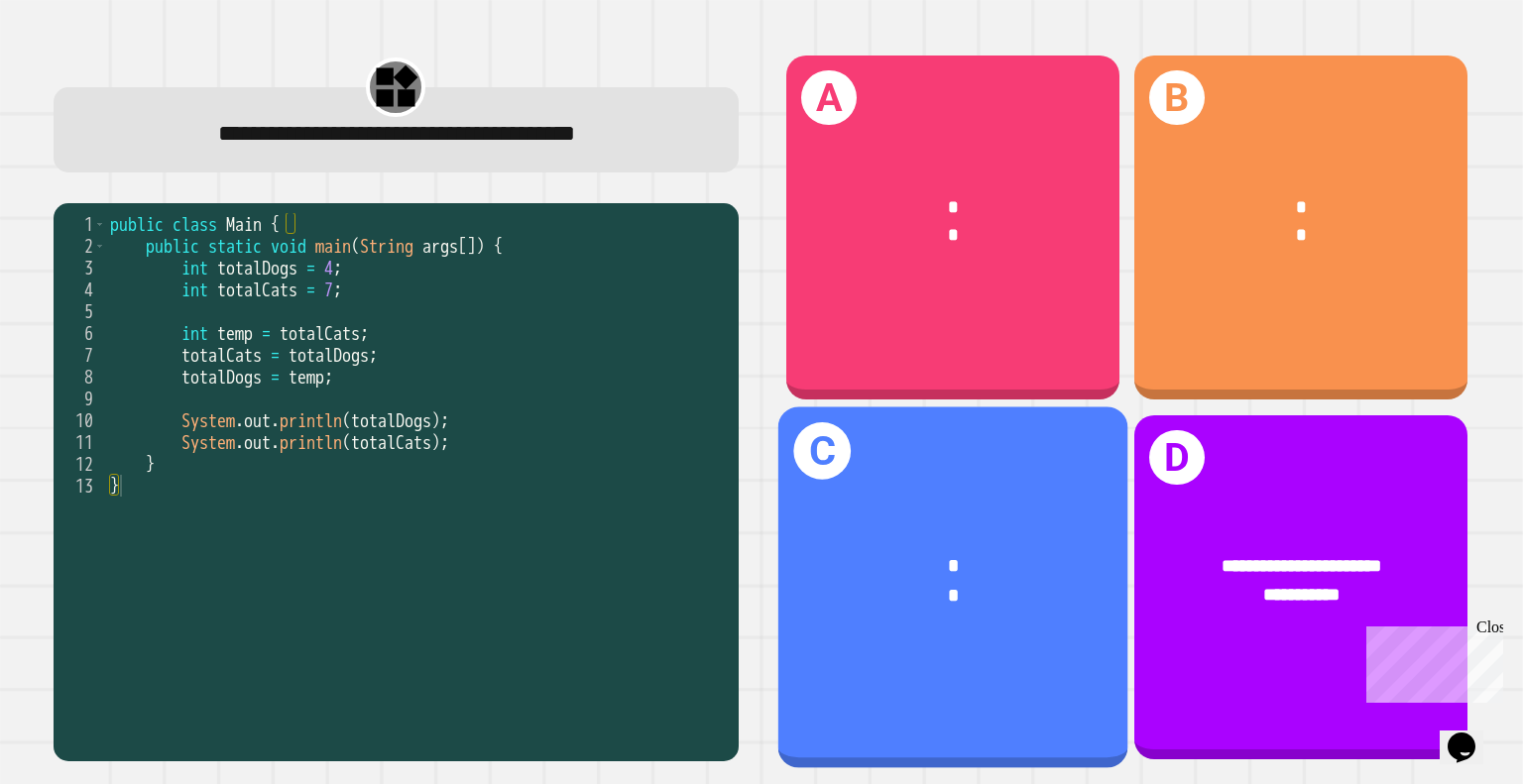 click on "* *" at bounding box center [953, 582] 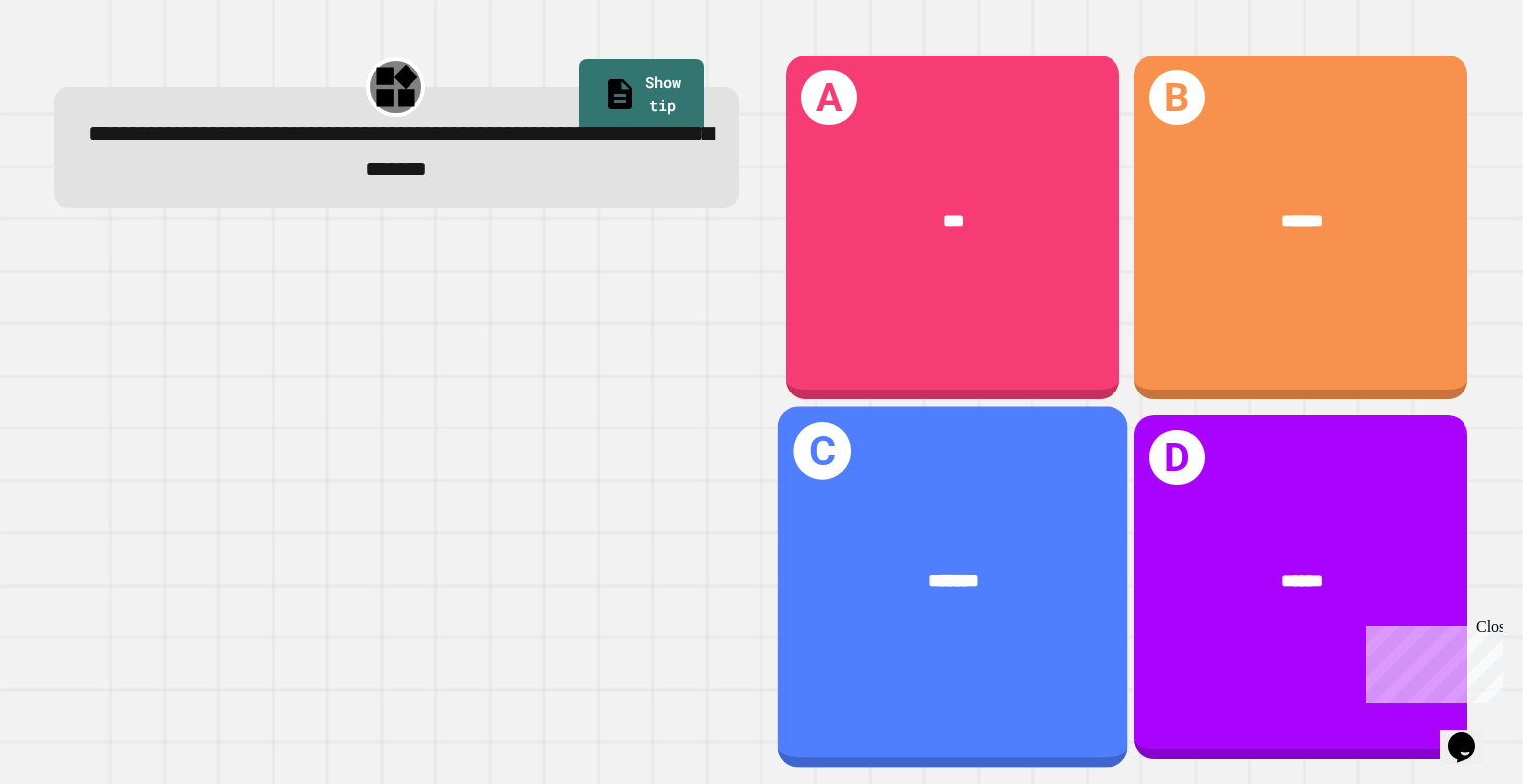 click on "C *******" at bounding box center [953, 587] 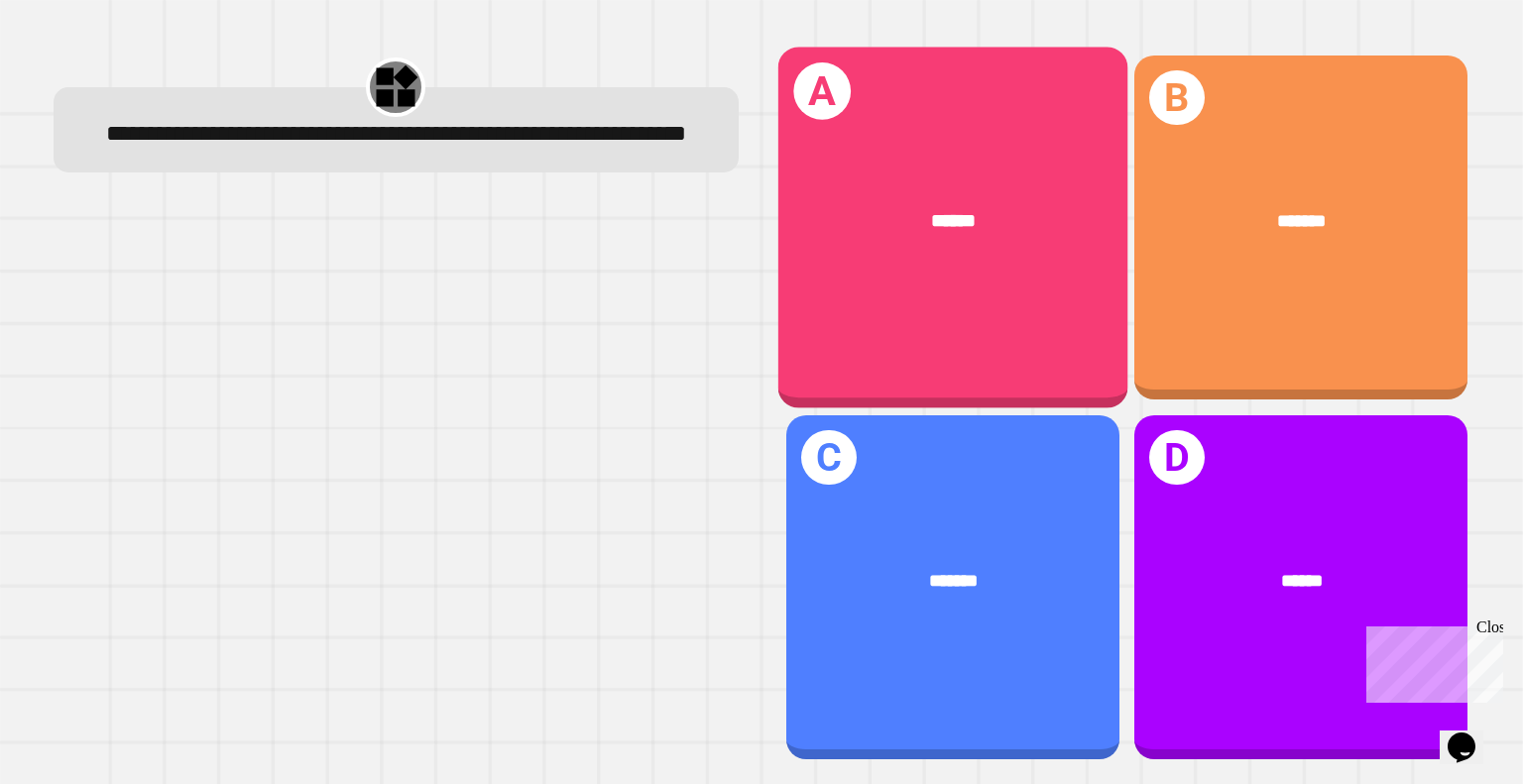 click on "******" at bounding box center (953, 222) 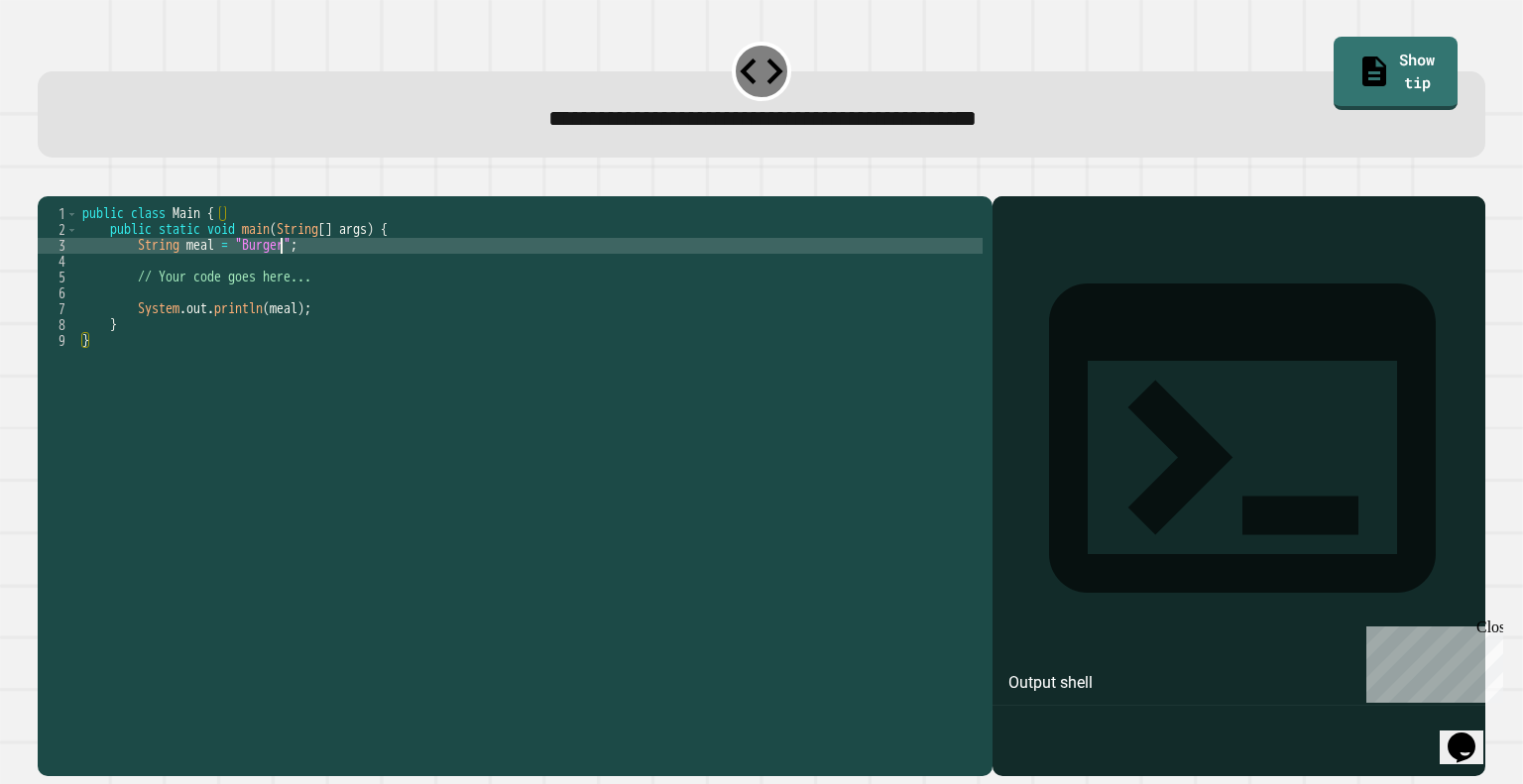 click on "public   class   Main   {      public   static   void   main ( String [ ]   args )   {           String   meal   =   "Burger" ;                     // Your code goes here...                     System . out . println ( meal ) ;      } }" at bounding box center (530, 468) 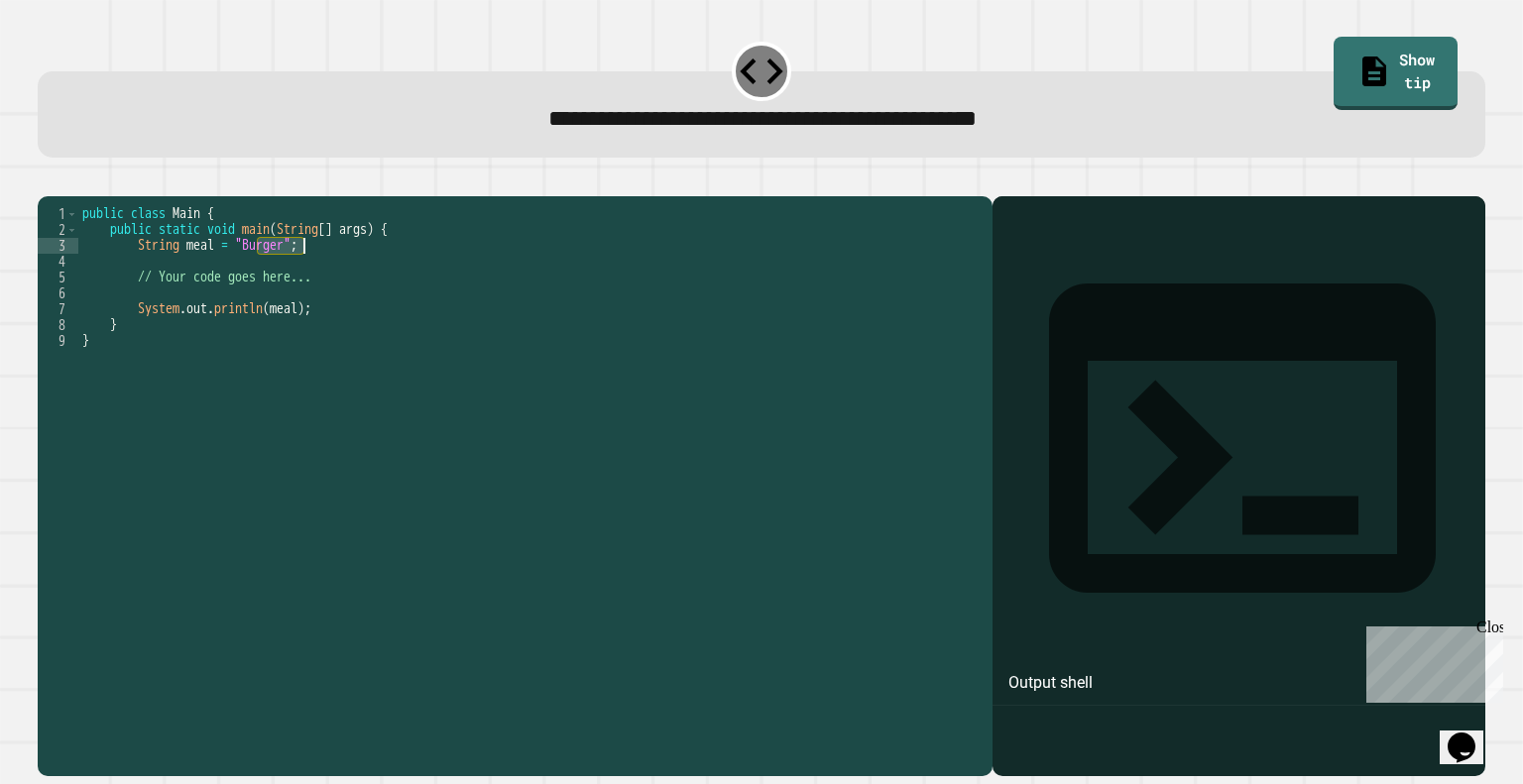 click on "public   class   Main   {      public   static   void   main ( String [ ]   args )   {           String   meal   =   "Burger" ;                     // Your code goes here...                     System . out . println ( meal ) ;      } }" at bounding box center [530, 468] 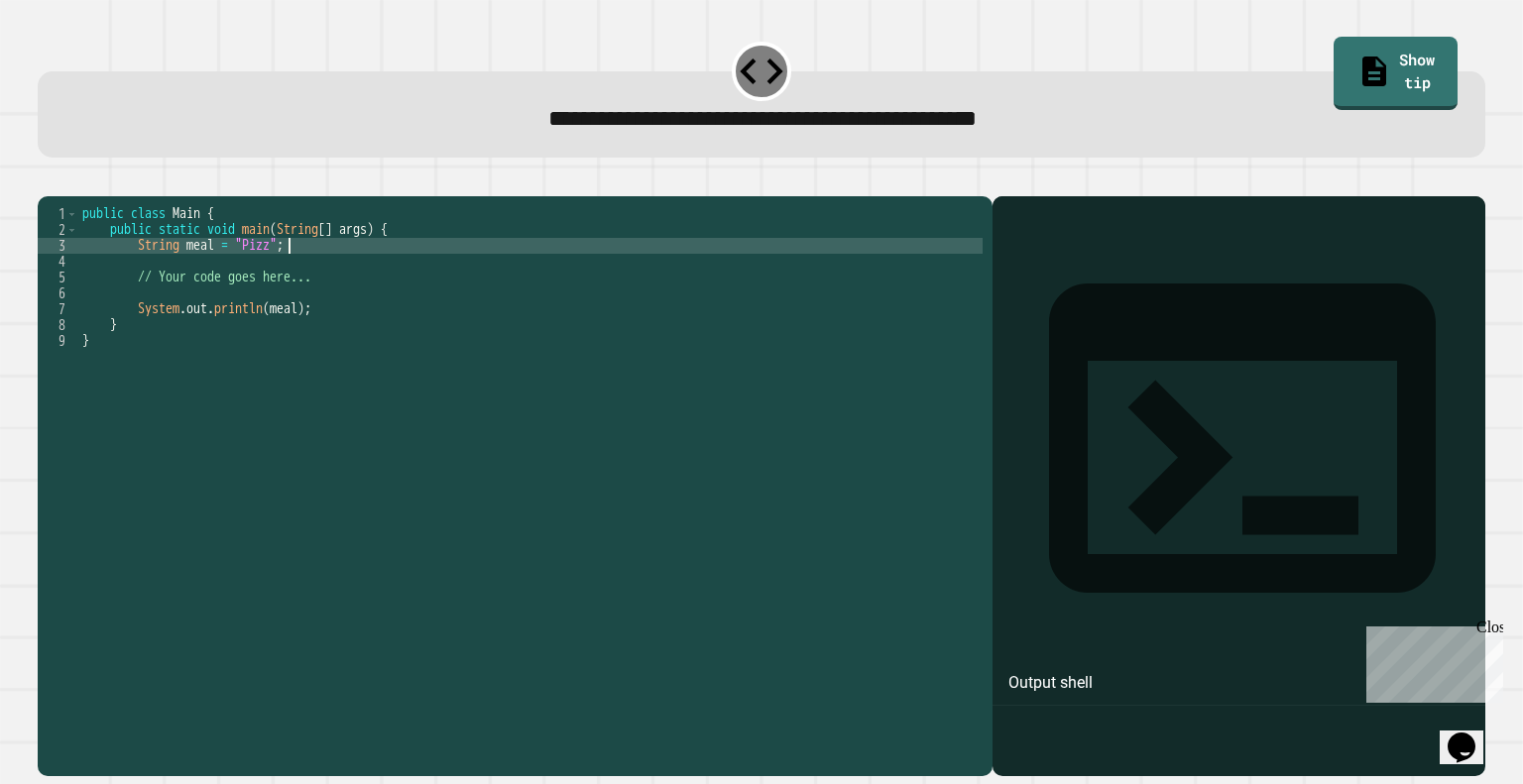 scroll, scrollTop: 0, scrollLeft: 15, axis: horizontal 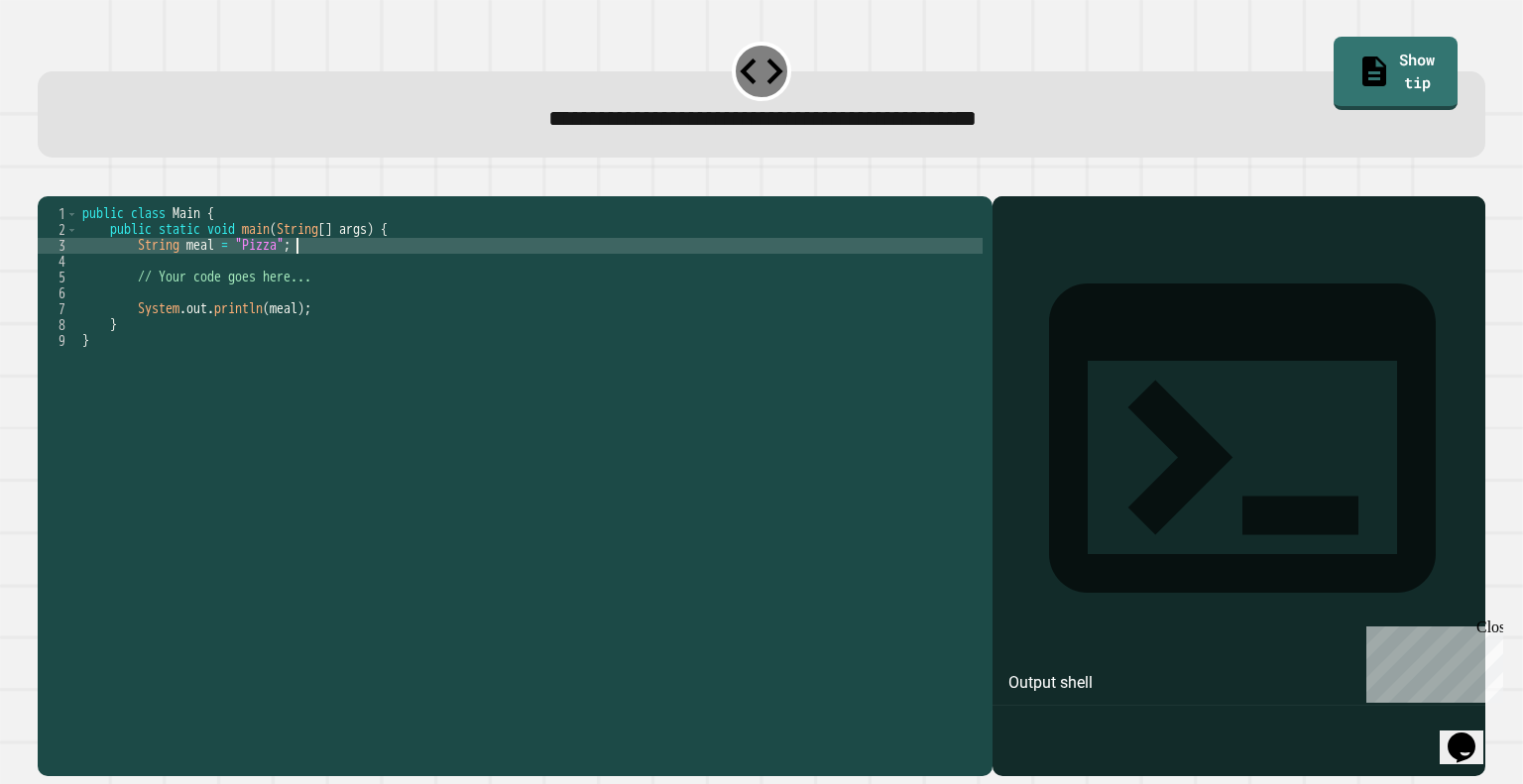 type on "**********" 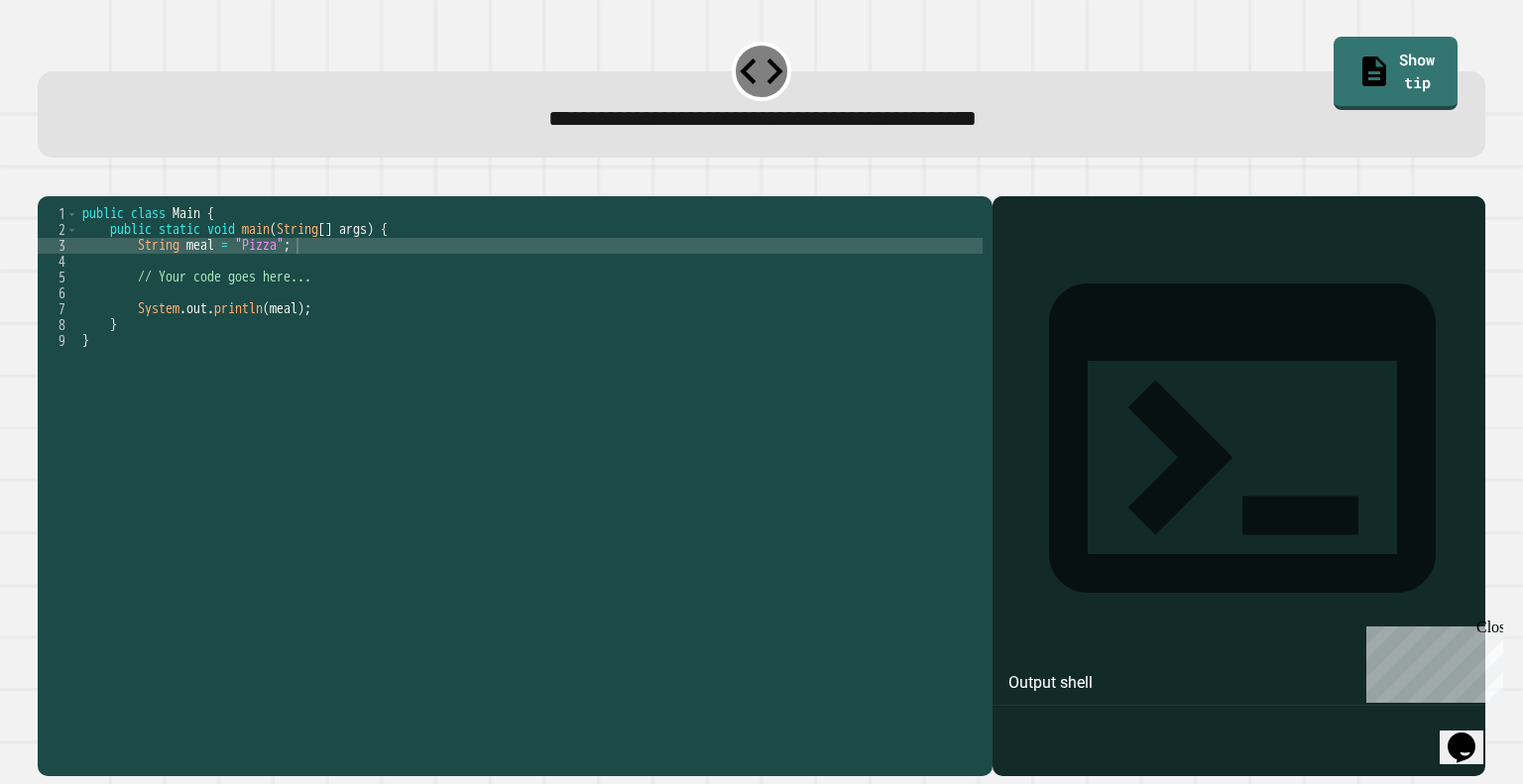 click 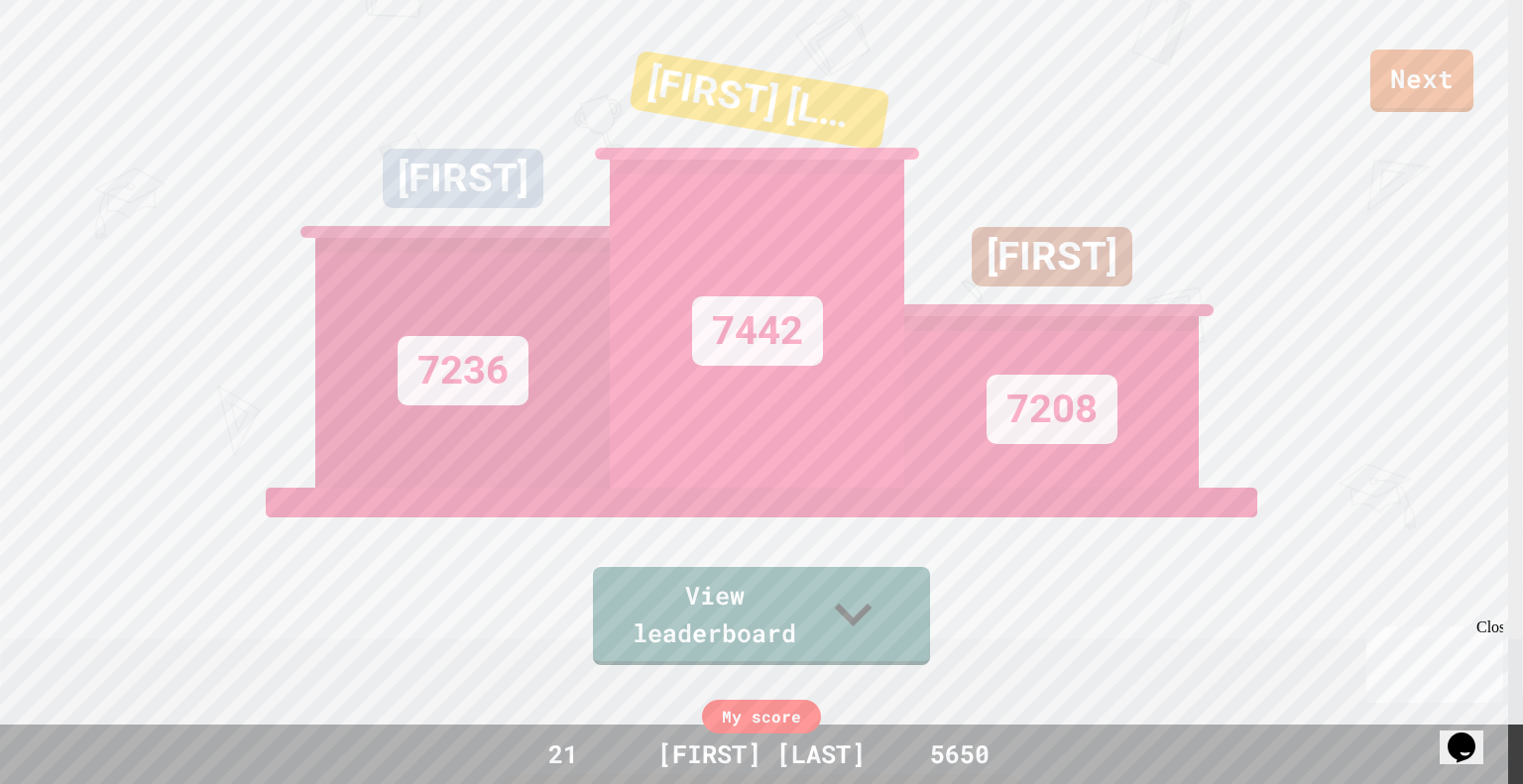 scroll, scrollTop: 20, scrollLeft: 0, axis: vertical 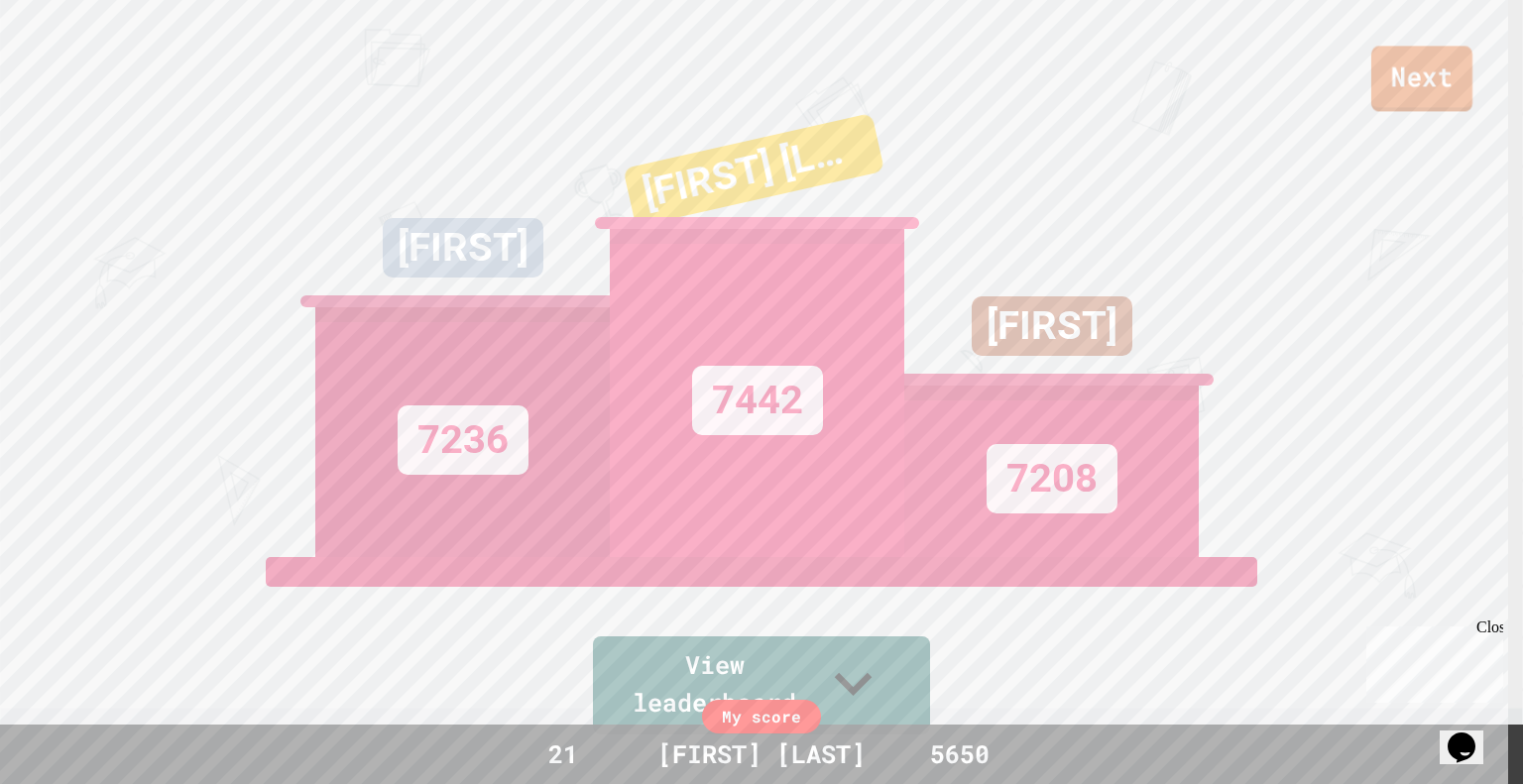 click on "Next" at bounding box center (1422, 78) 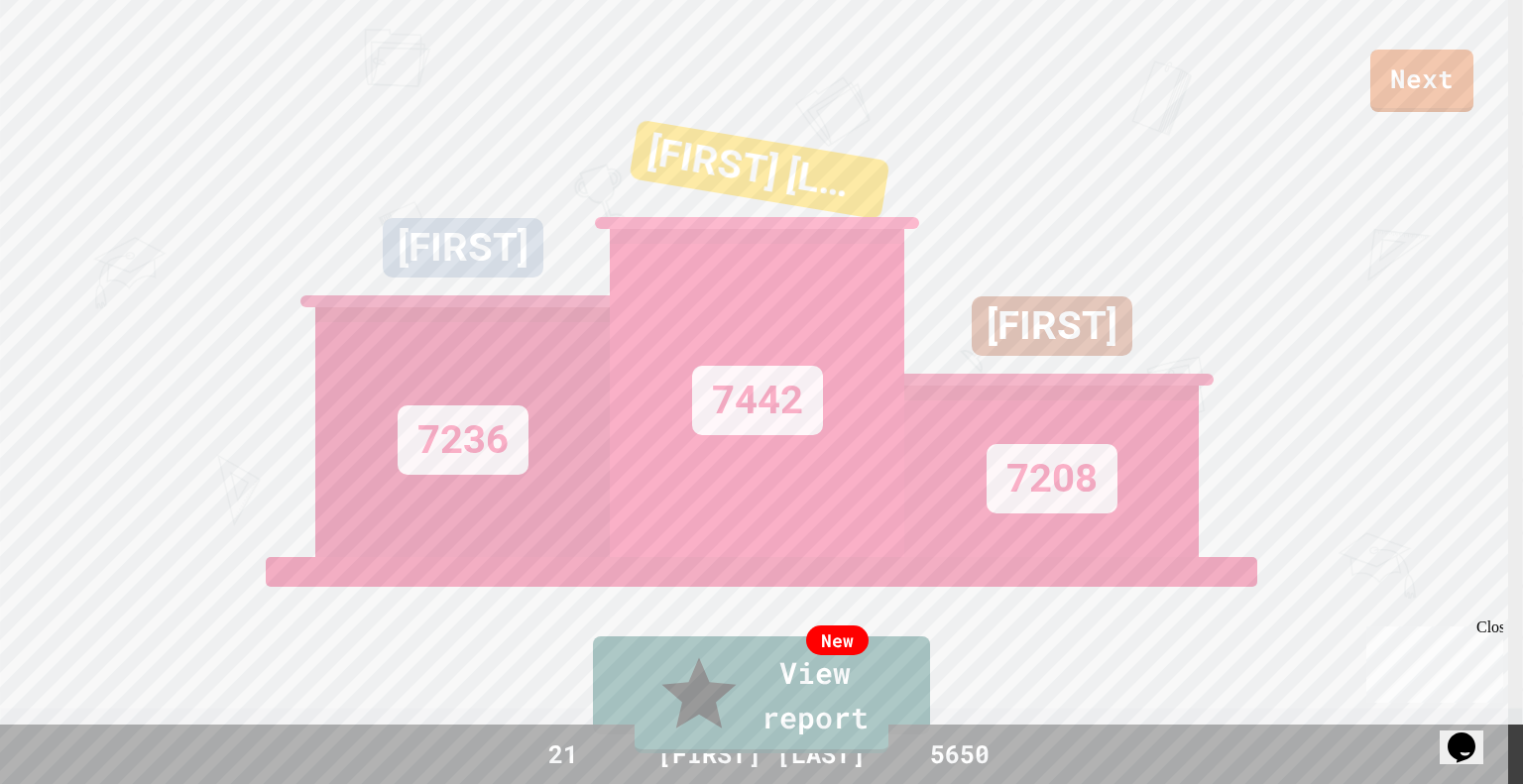 click on "Exit" at bounding box center [1413, 833] 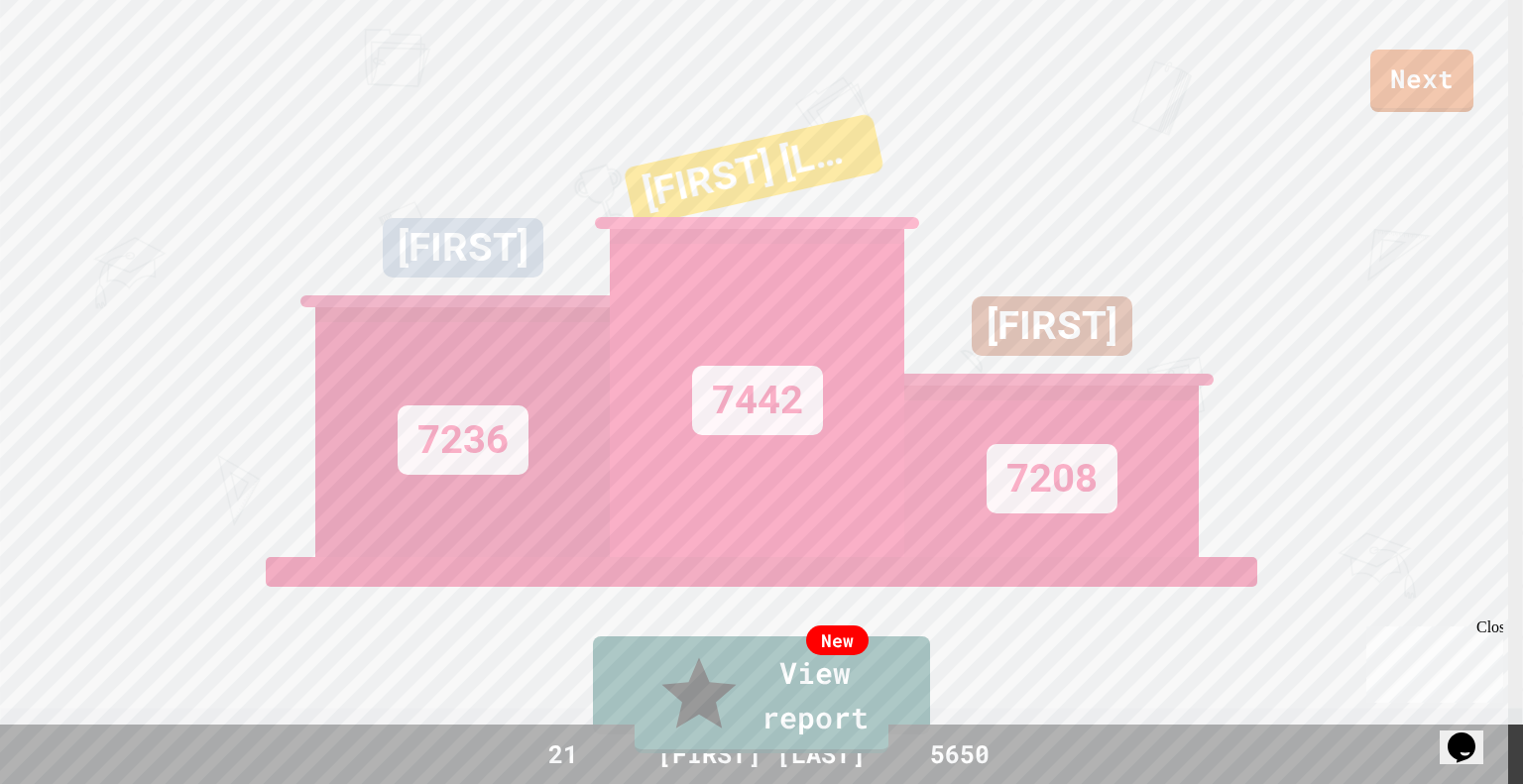 click on "Submit" at bounding box center (761, 4092) 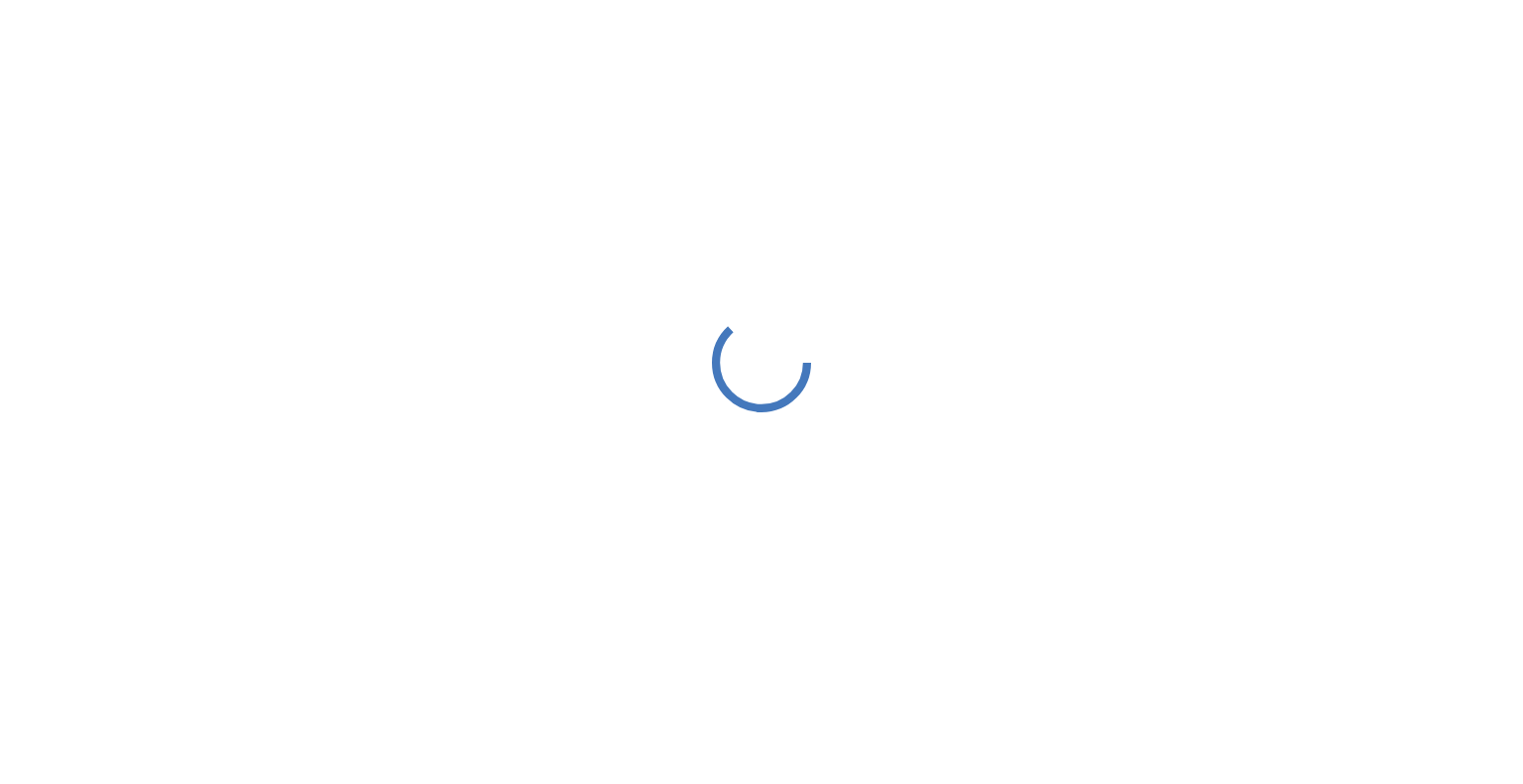 scroll, scrollTop: 0, scrollLeft: 0, axis: both 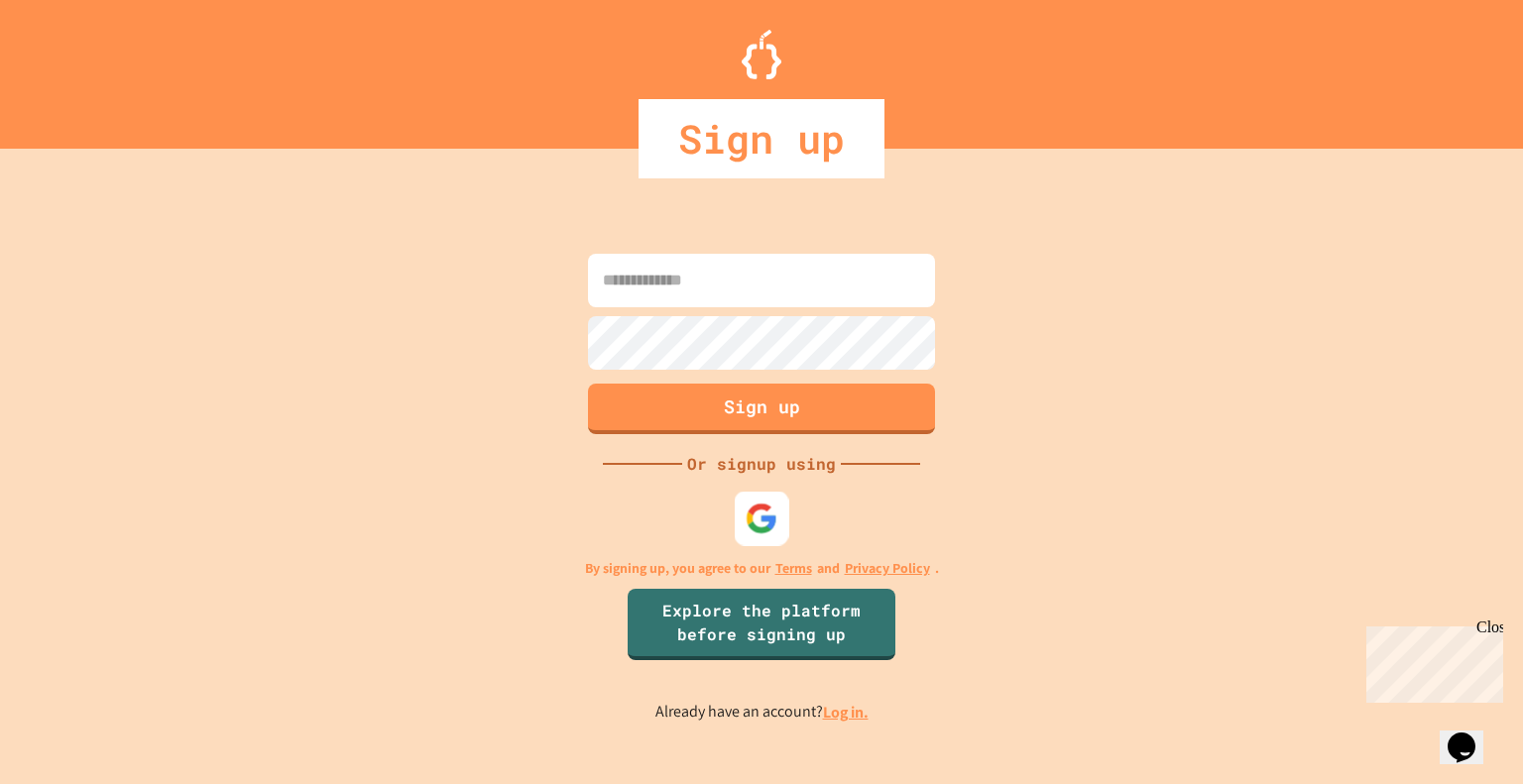 click at bounding box center (762, 517) 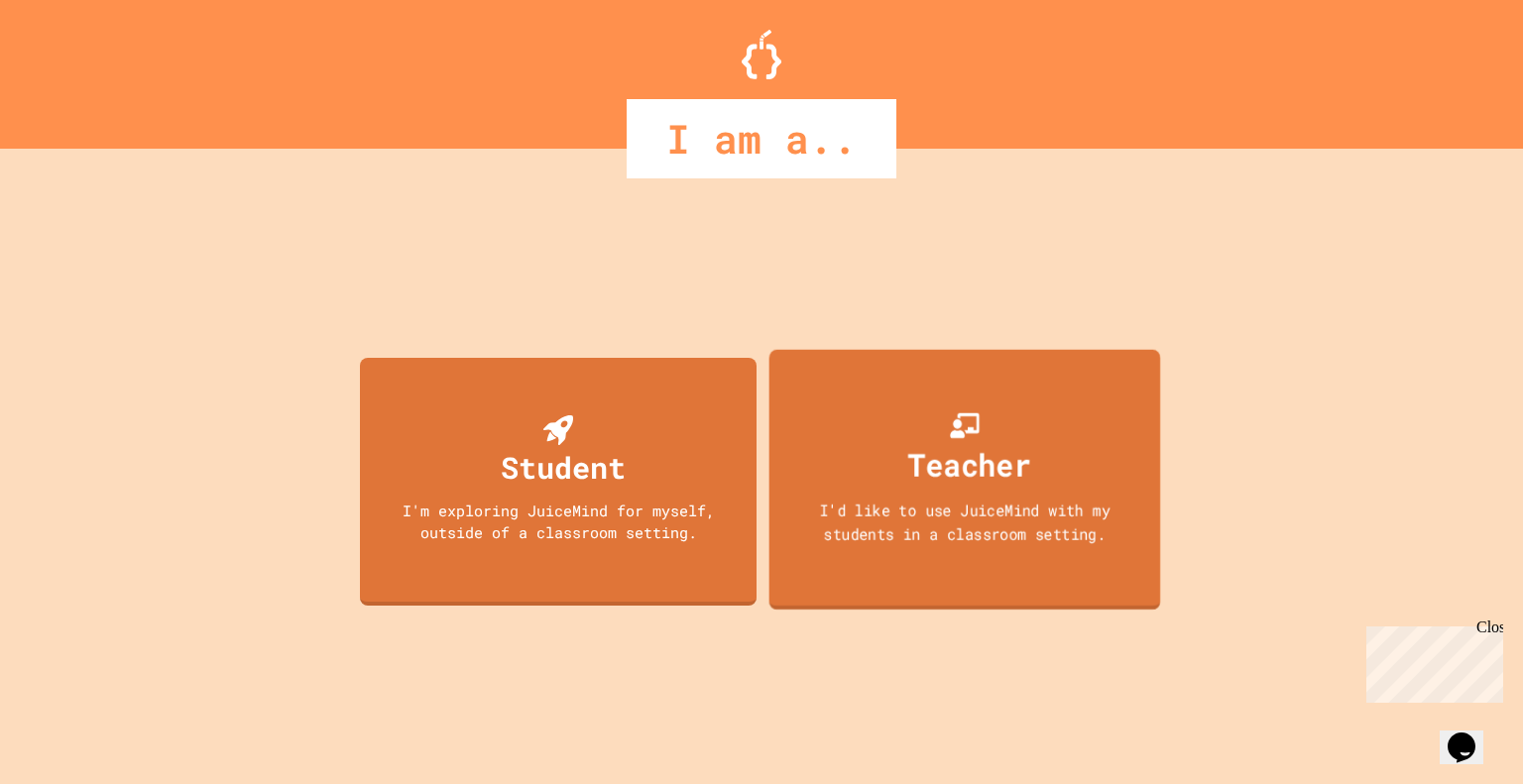 click on "Teacher" at bounding box center (970, 464) 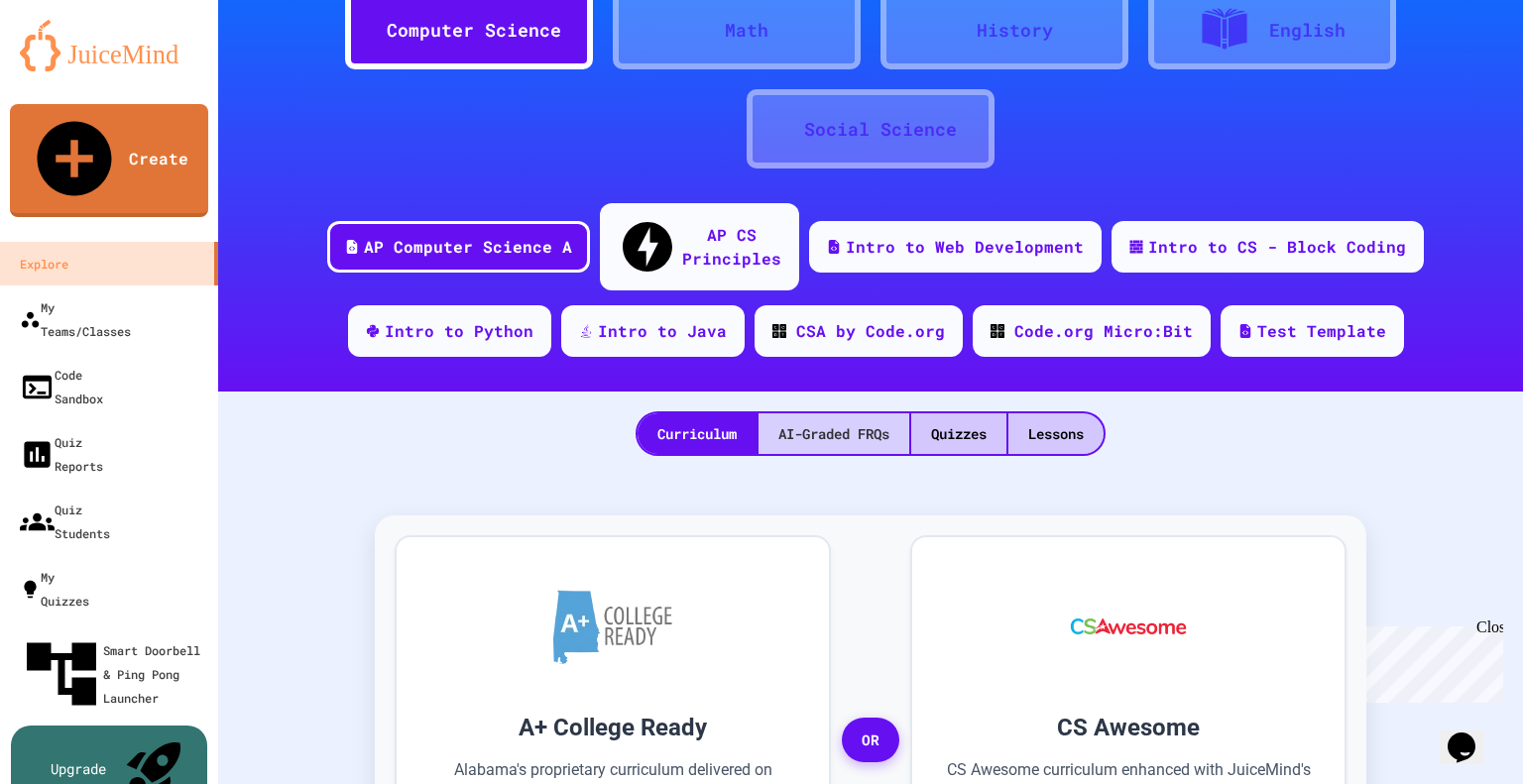 scroll, scrollTop: 93, scrollLeft: 0, axis: vertical 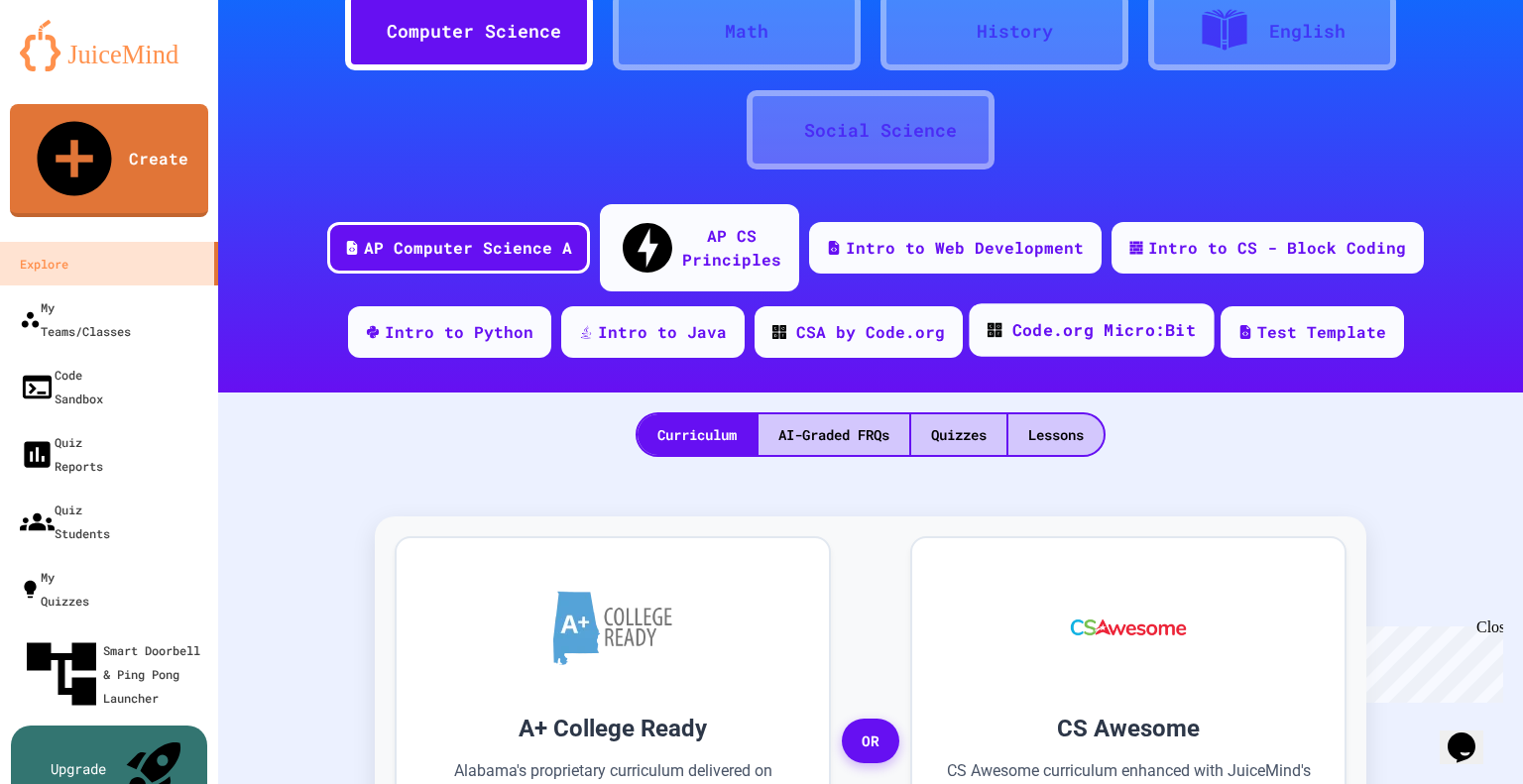 click on "Code.org Micro:Bit" at bounding box center (1103, 330) 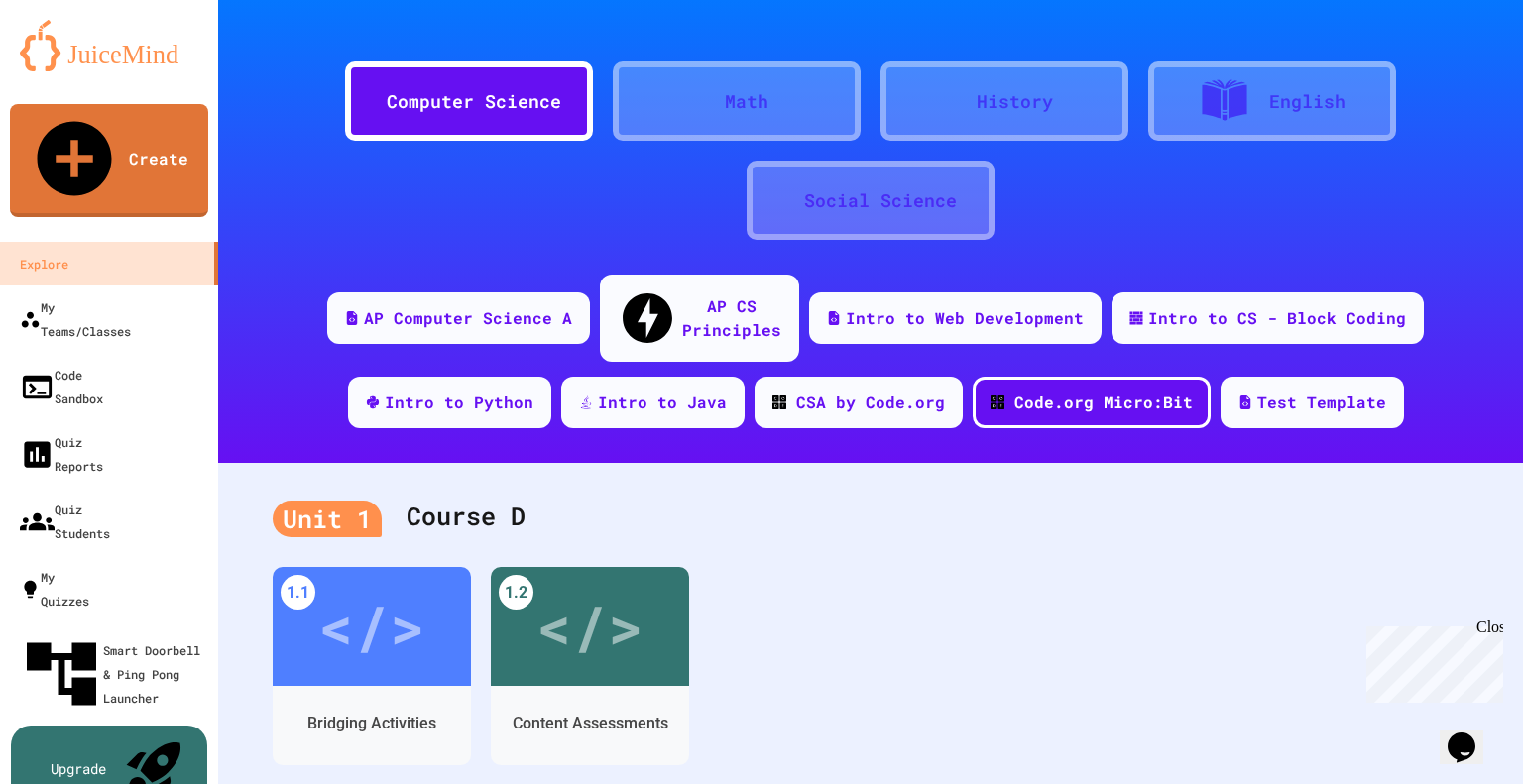 scroll, scrollTop: 20, scrollLeft: 0, axis: vertical 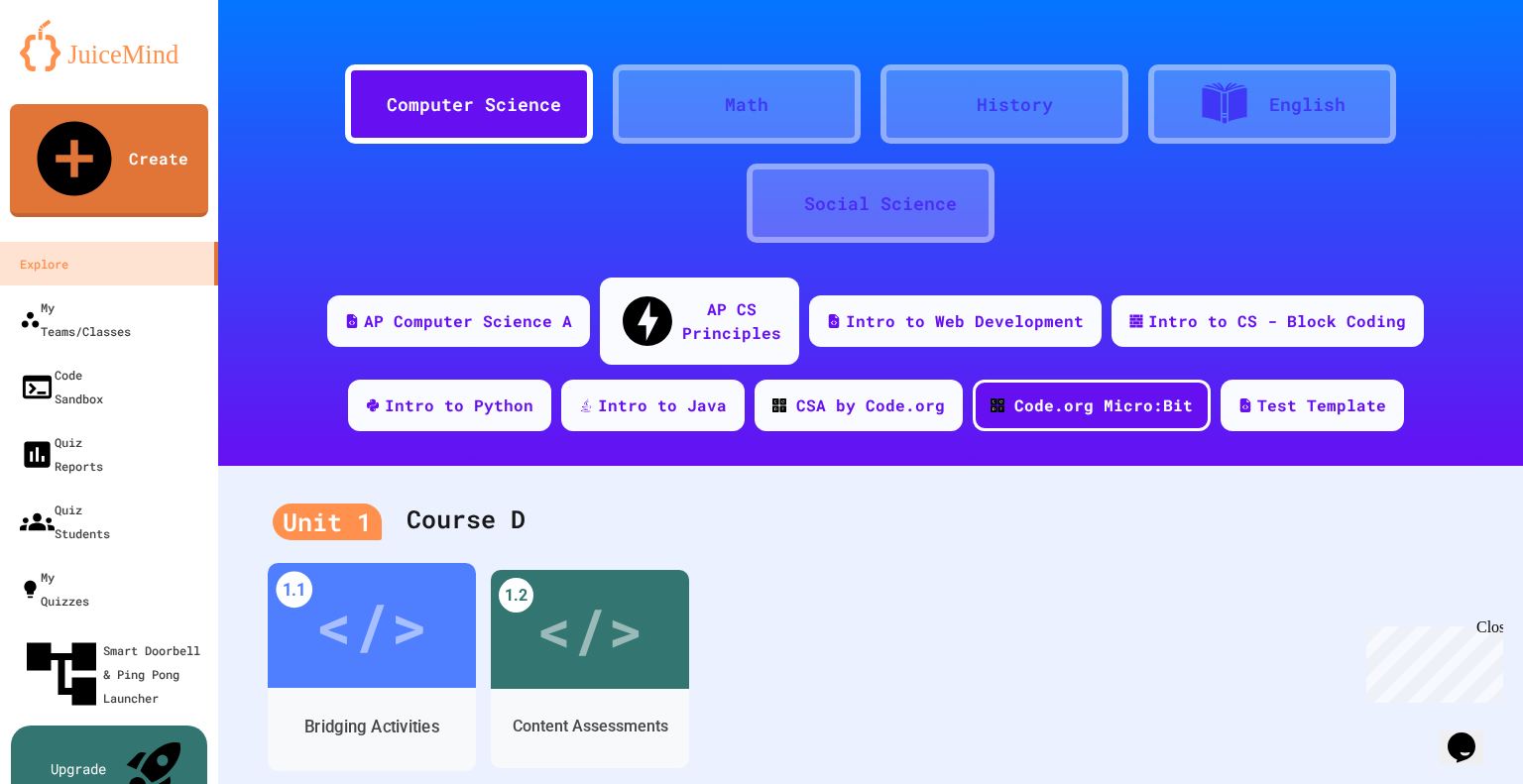 click on "</>" at bounding box center (371, 625) 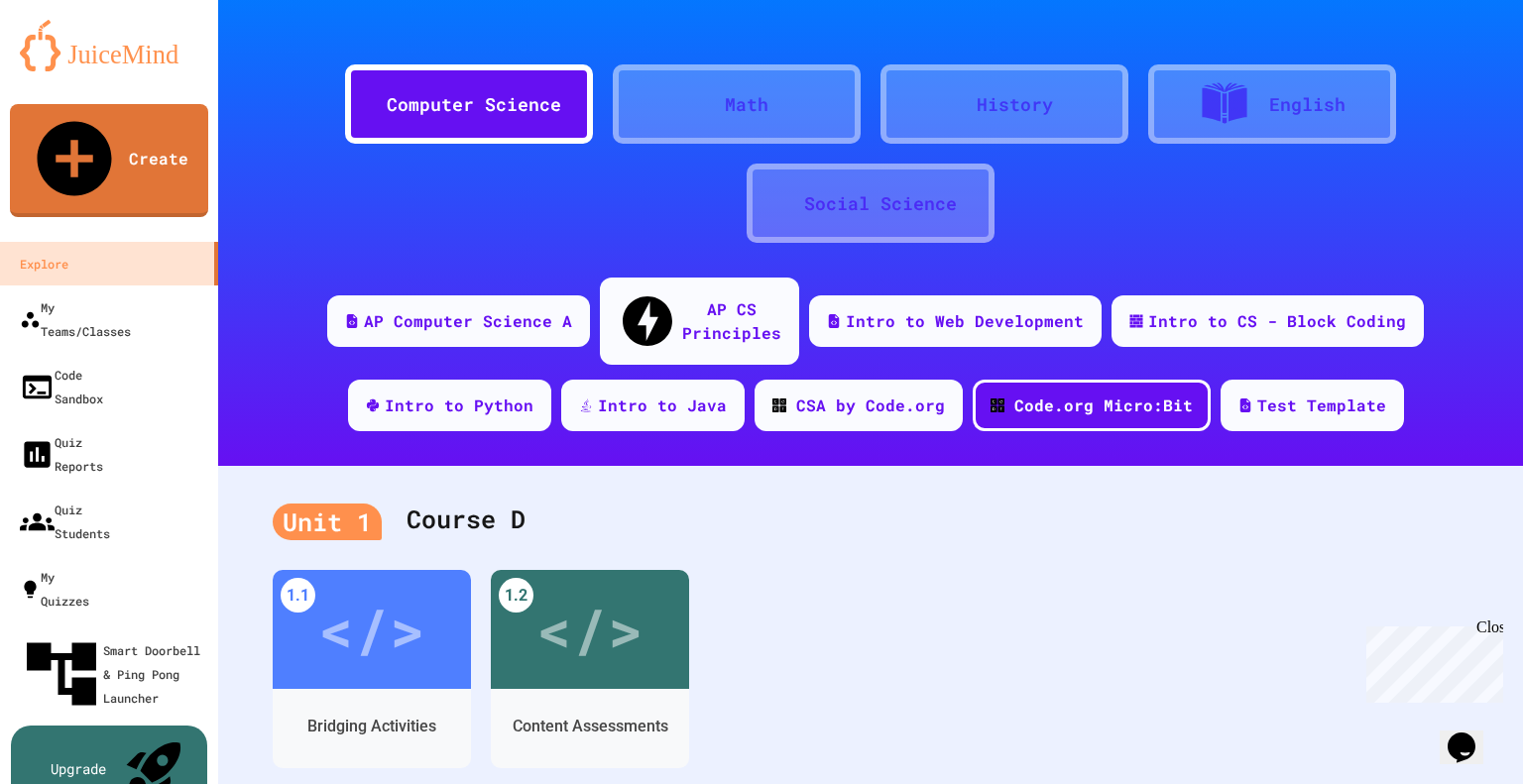 scroll, scrollTop: 0, scrollLeft: 0, axis: both 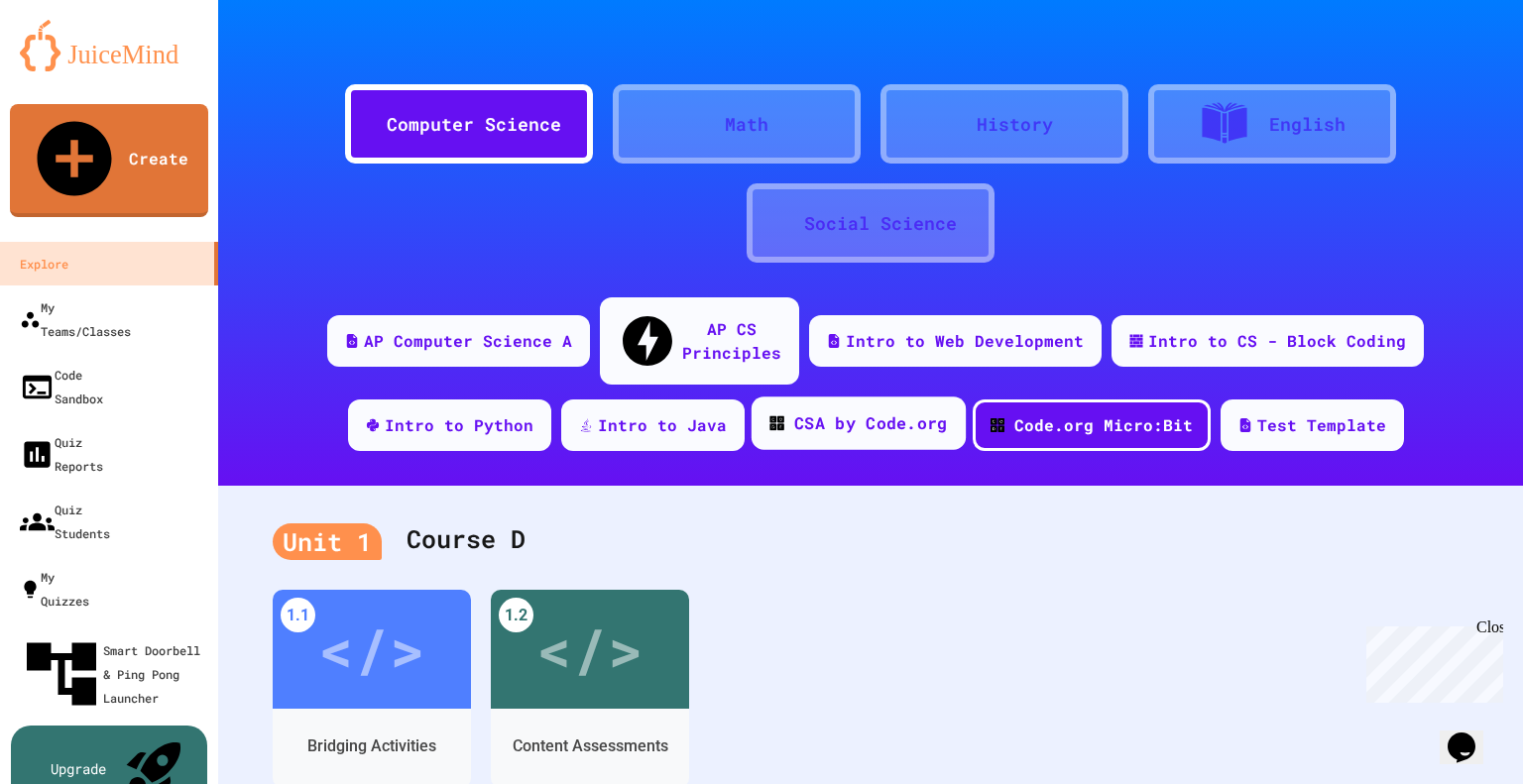 click on "CSA by Code.org" at bounding box center (871, 423) 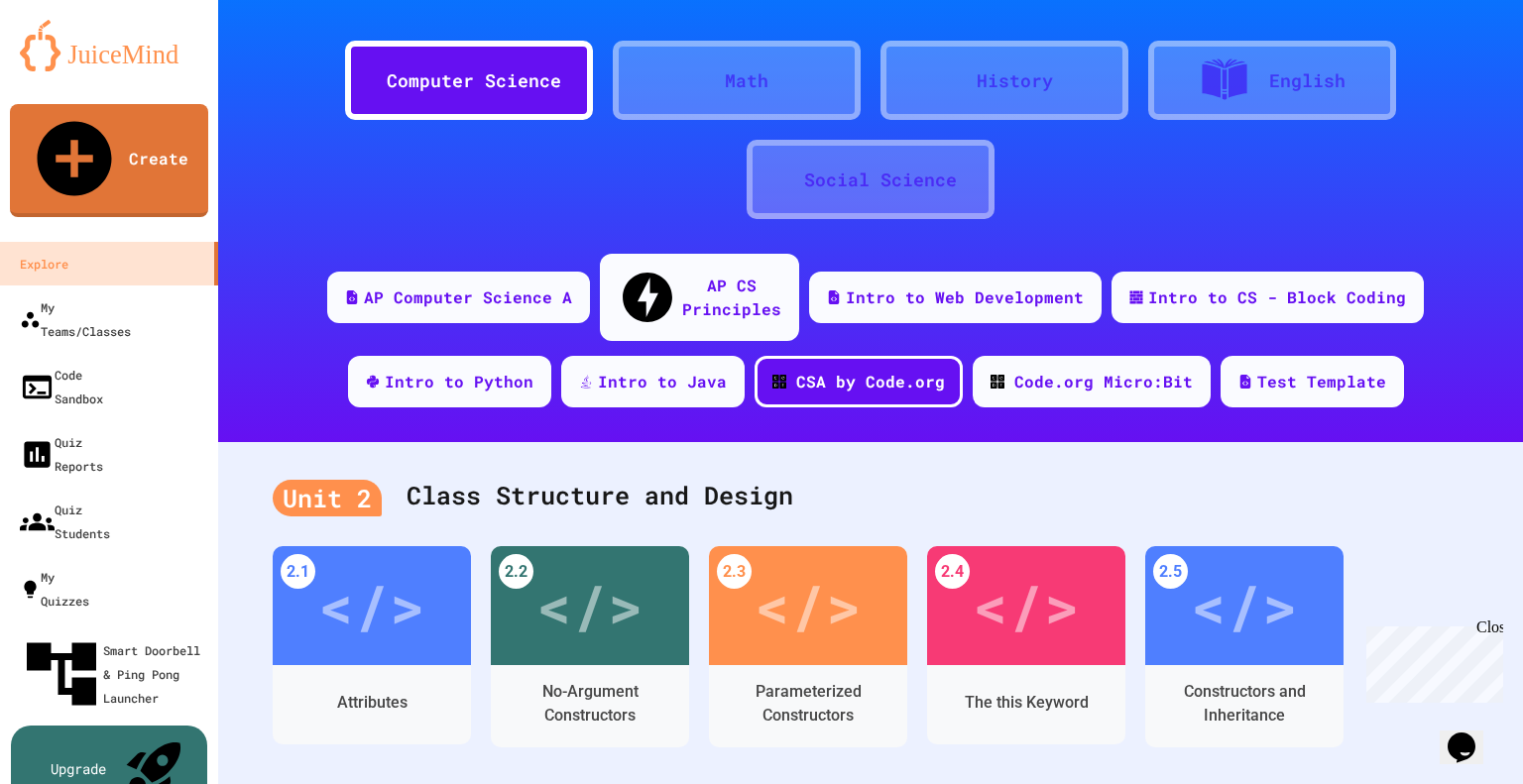 scroll, scrollTop: 59, scrollLeft: 0, axis: vertical 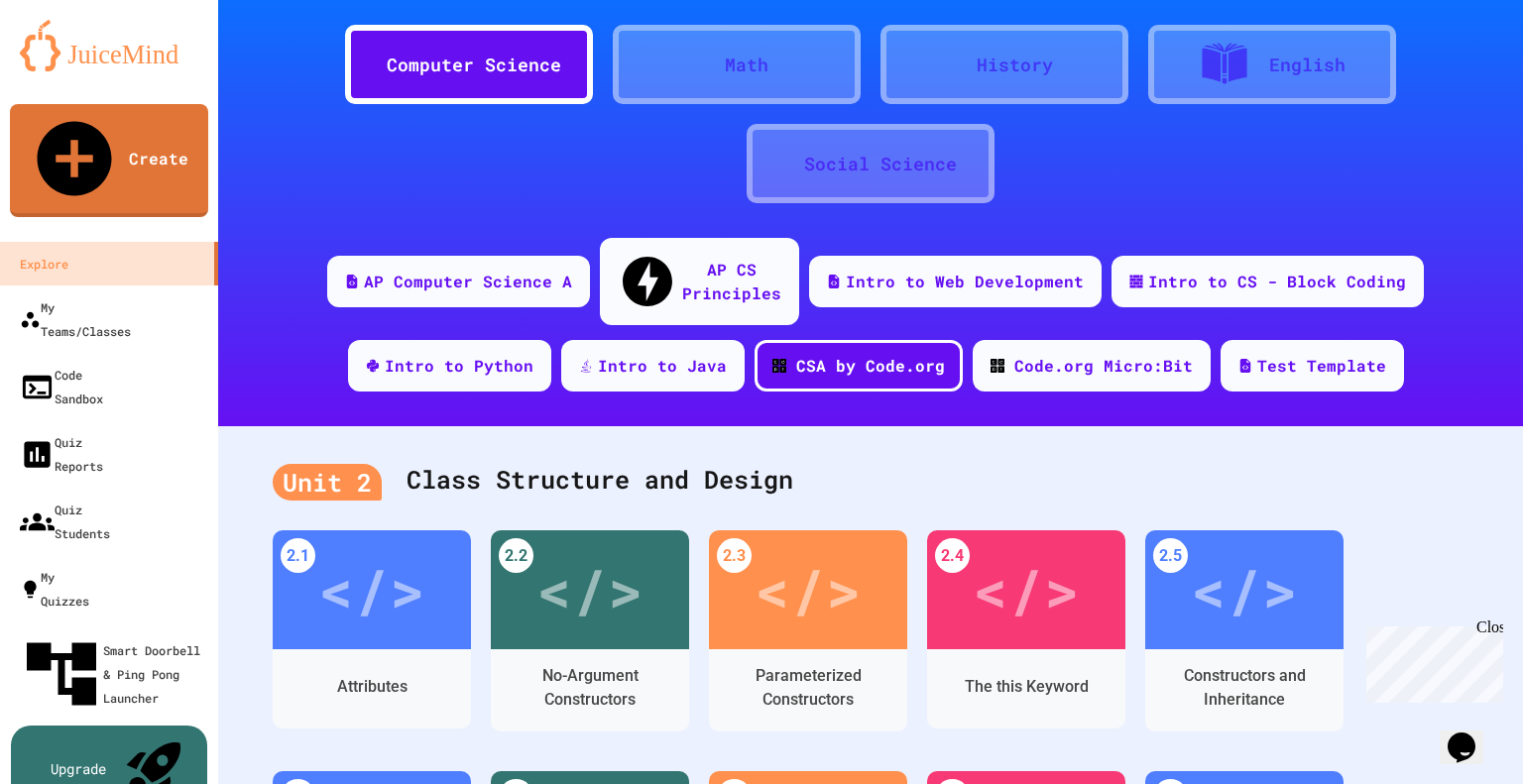 click on "Intro to Web Development" at bounding box center [965, 281] 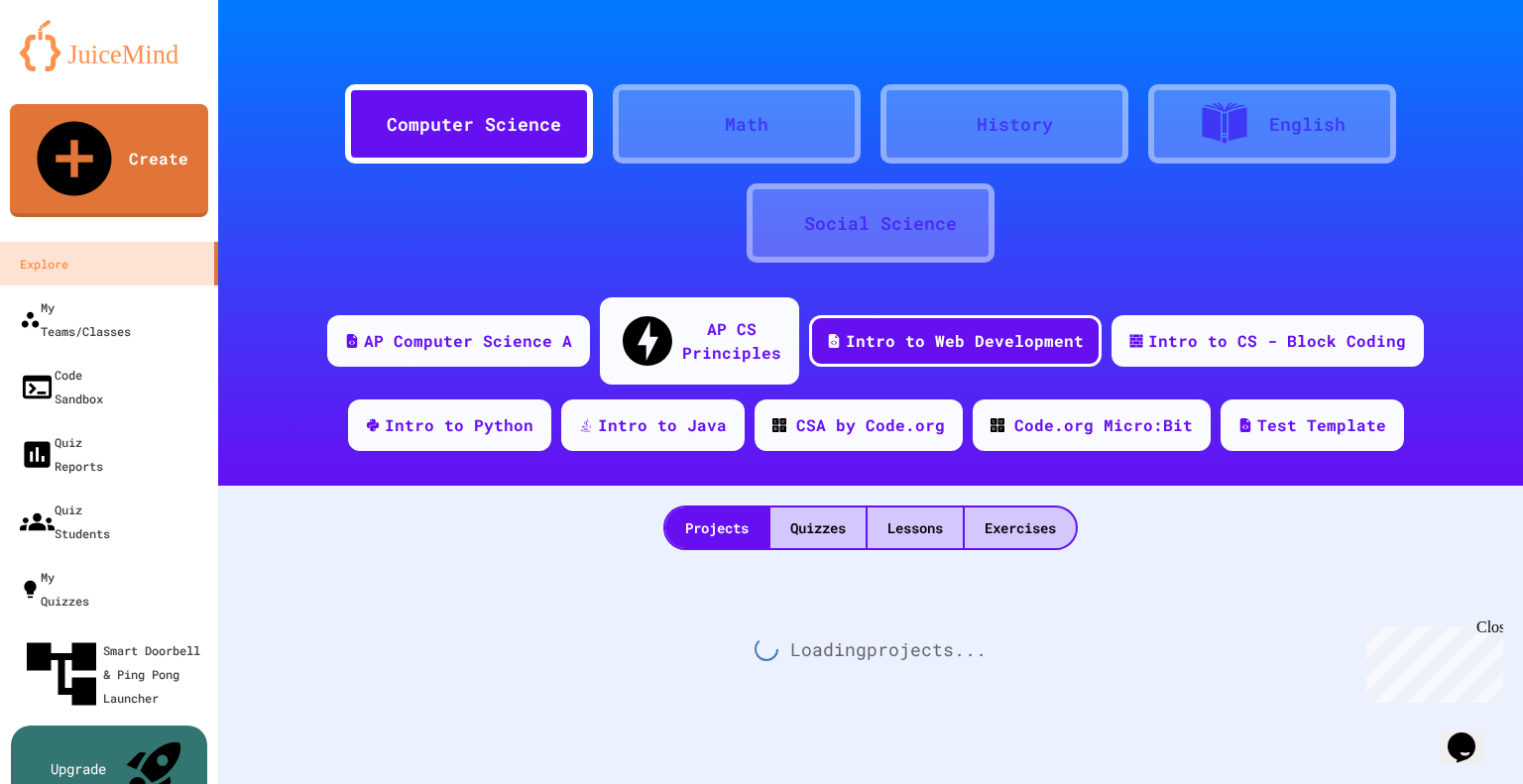scroll, scrollTop: 0, scrollLeft: 0, axis: both 